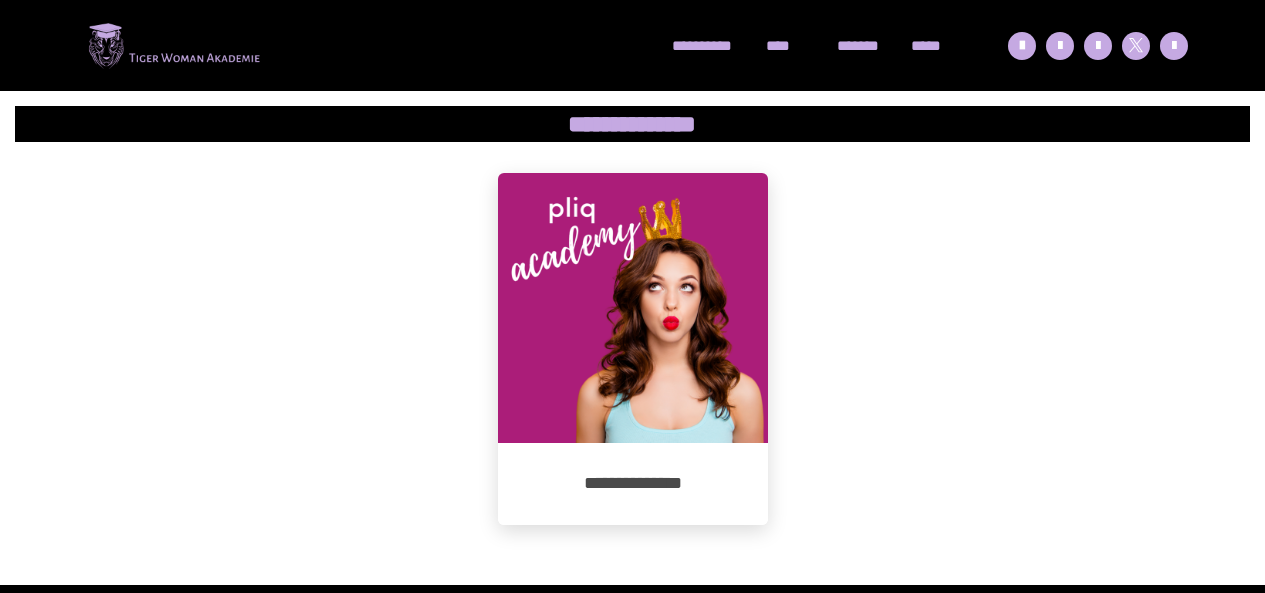 scroll, scrollTop: 106, scrollLeft: 0, axis: vertical 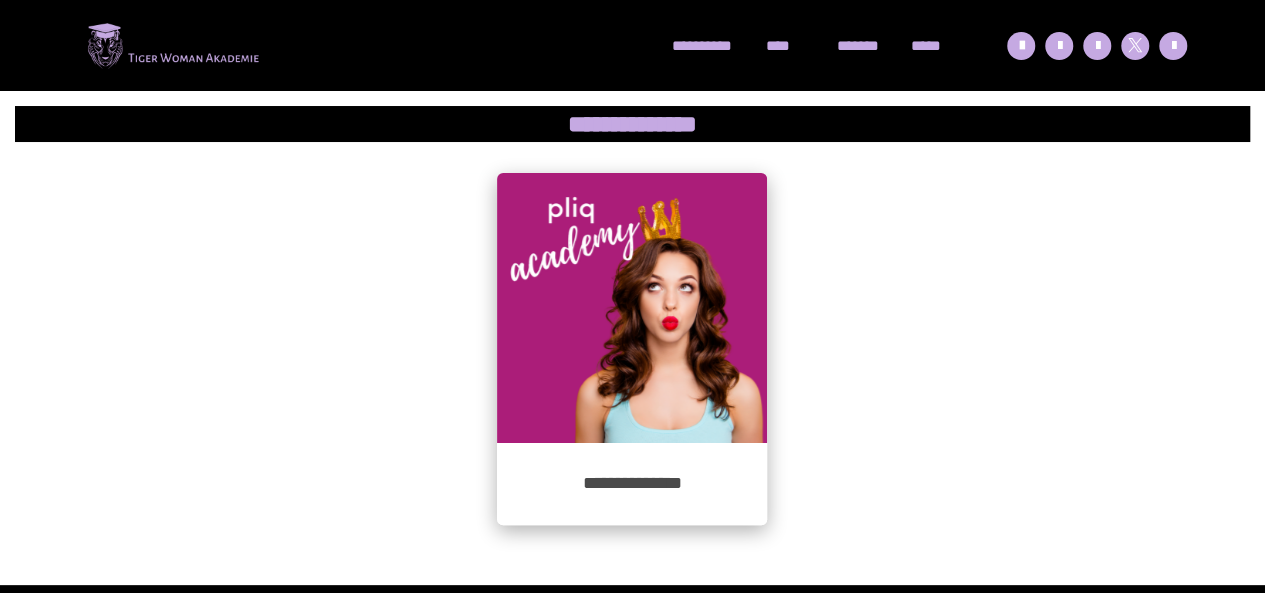 click on "**********" at bounding box center [632, 484] 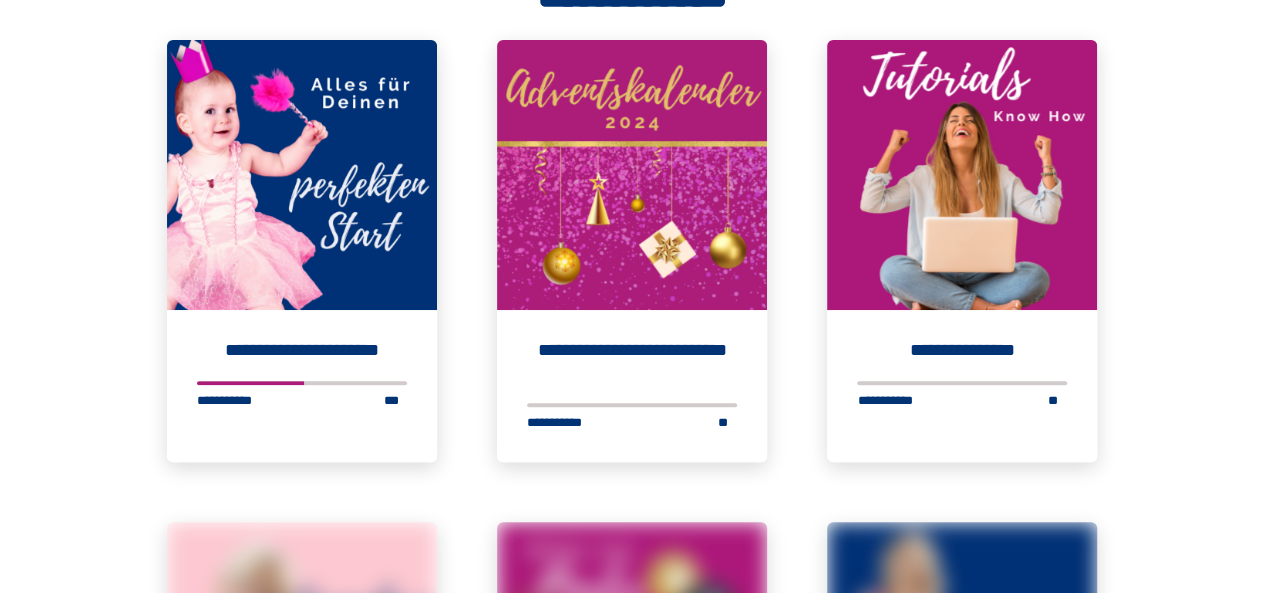 scroll, scrollTop: 4231, scrollLeft: 0, axis: vertical 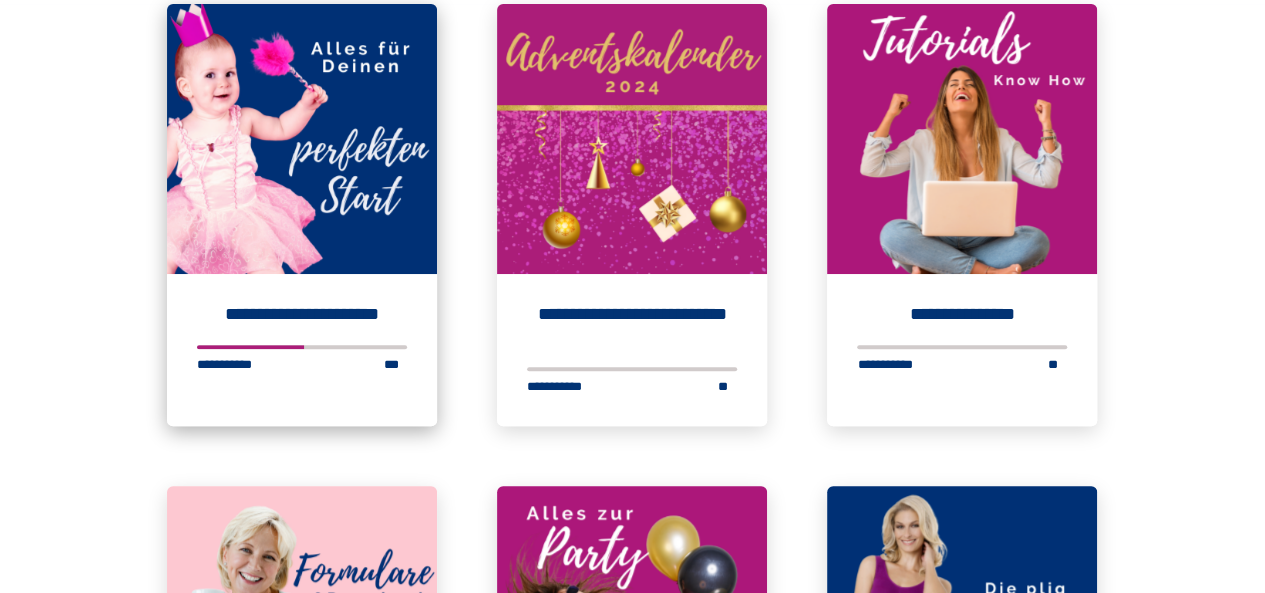 click on "**********" at bounding box center [302, 315] 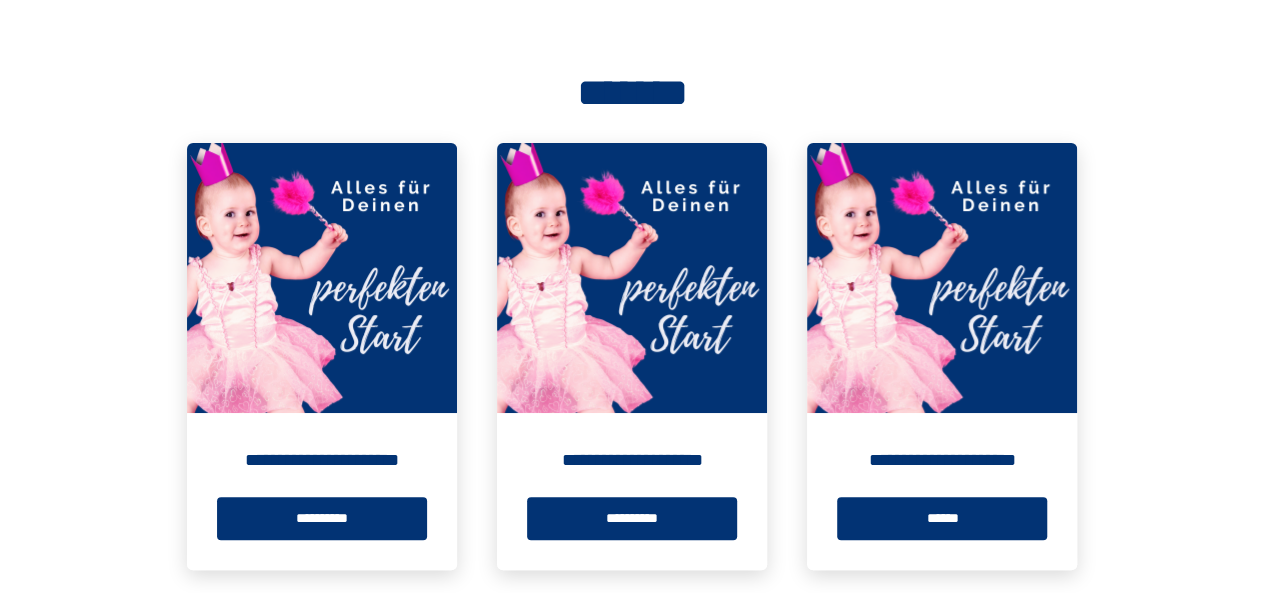 scroll, scrollTop: 284, scrollLeft: 0, axis: vertical 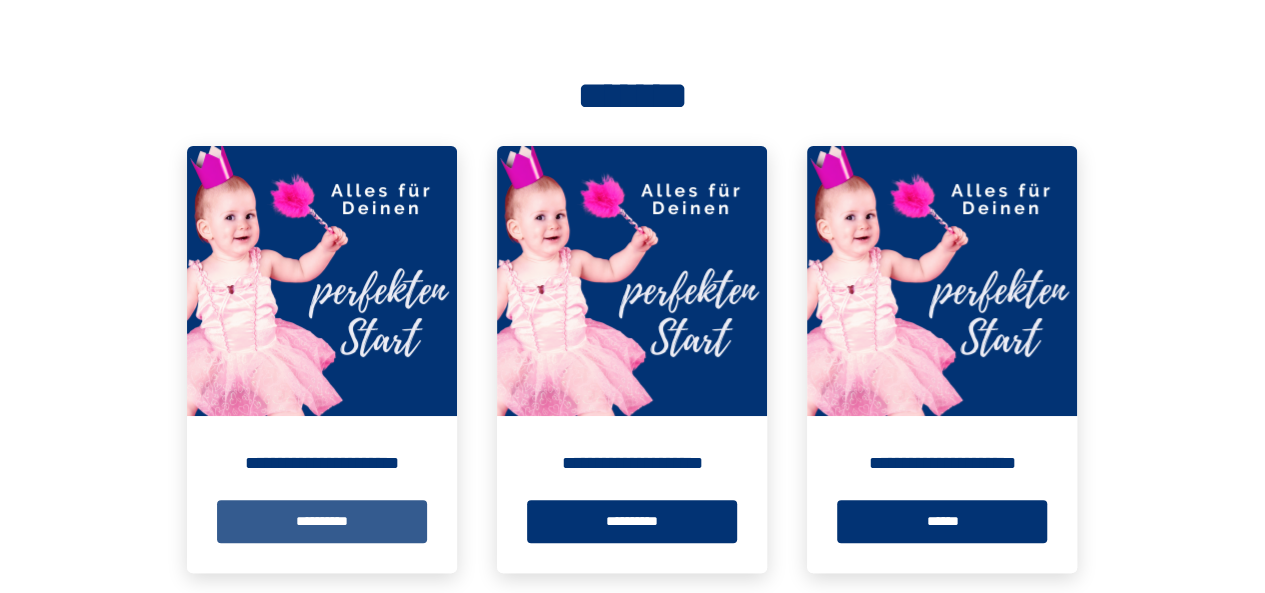 click on "**********" at bounding box center (322, 521) 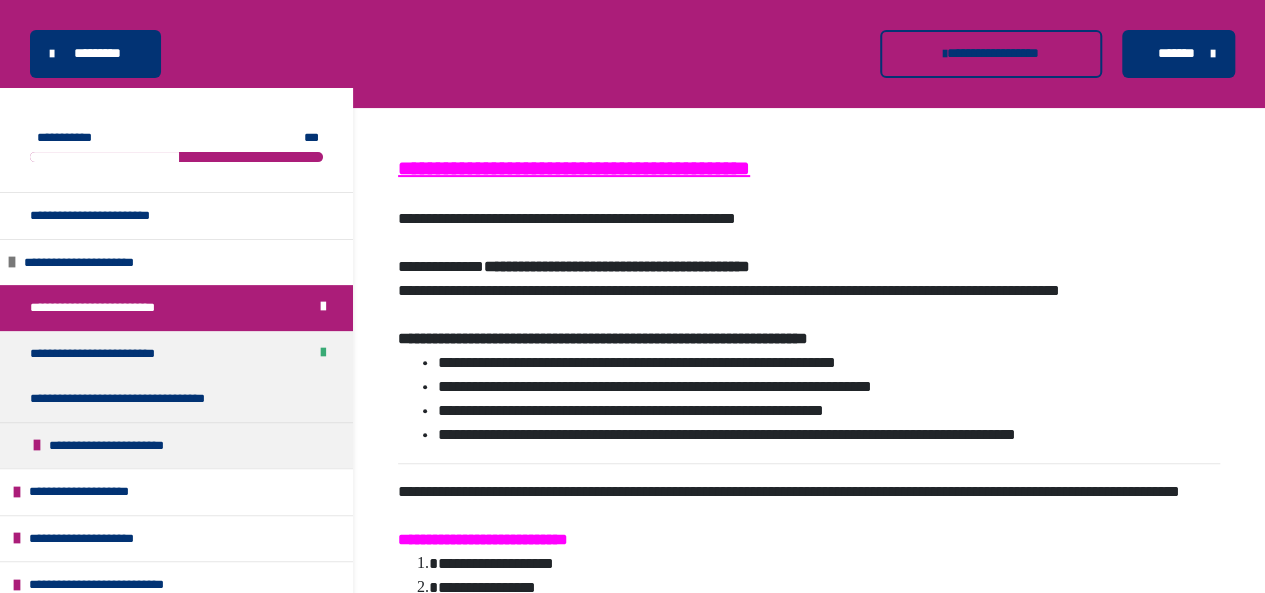 scroll, scrollTop: 186, scrollLeft: 0, axis: vertical 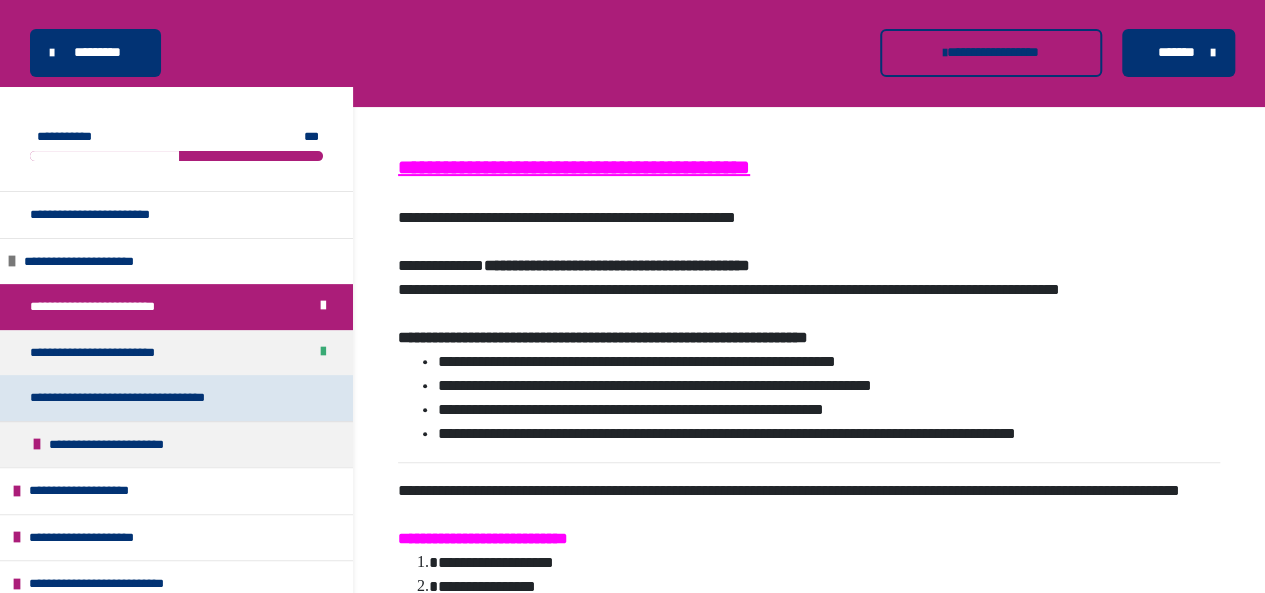click on "**********" at bounding box center (176, 398) 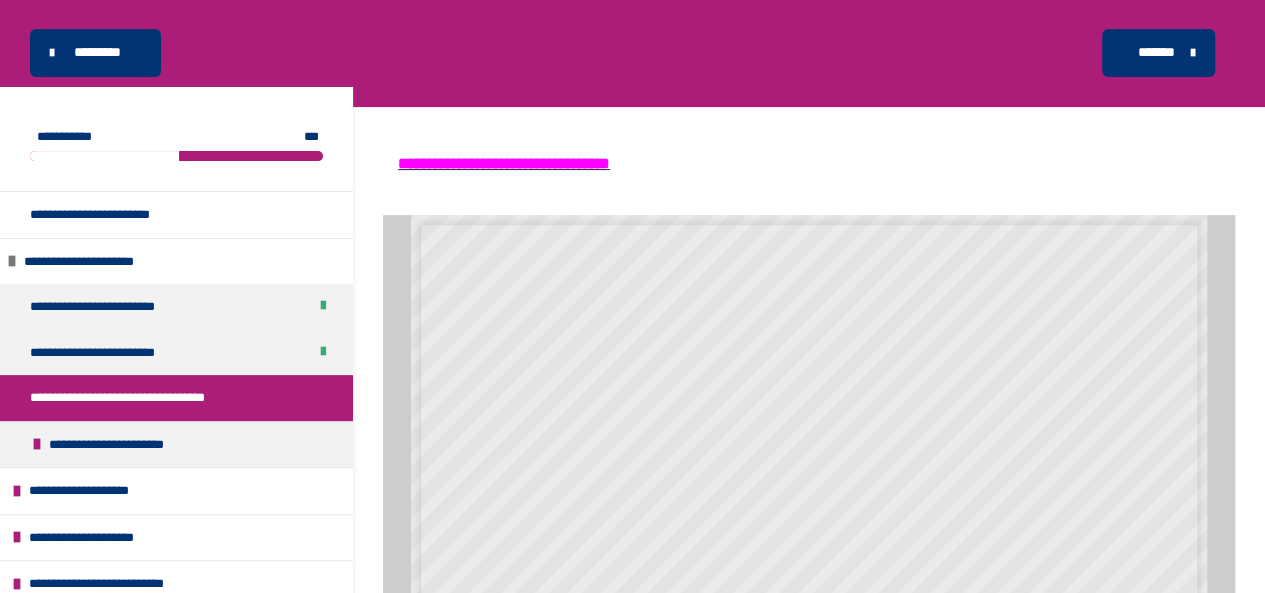 scroll, scrollTop: 446, scrollLeft: 0, axis: vertical 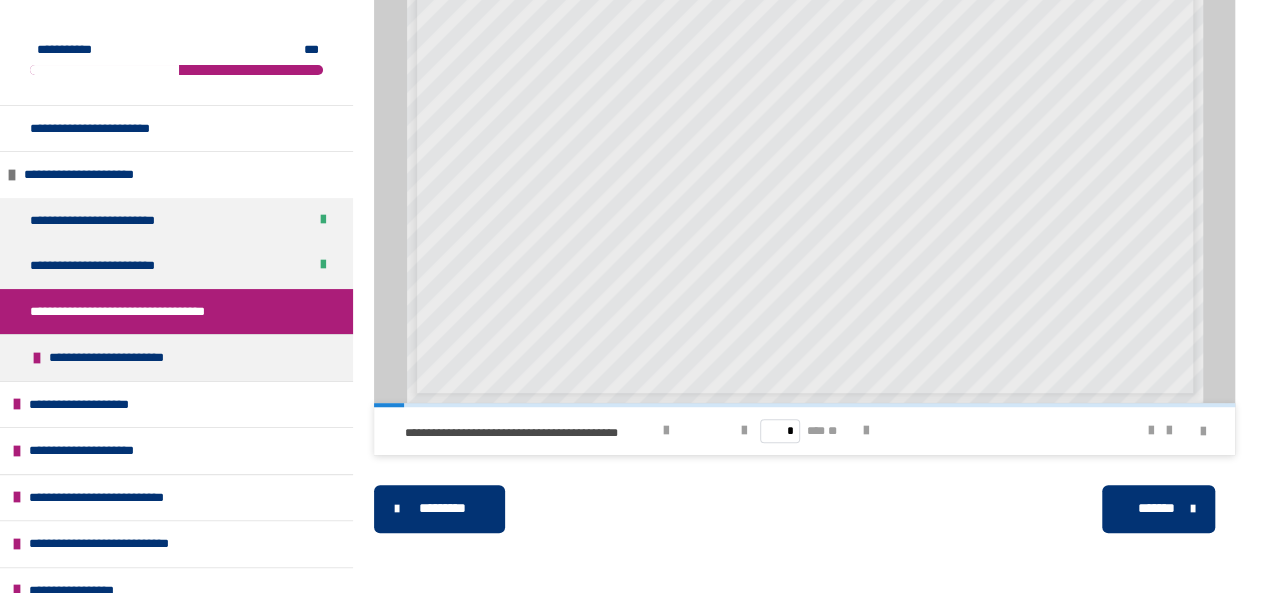 click on "*******" at bounding box center (1156, 508) 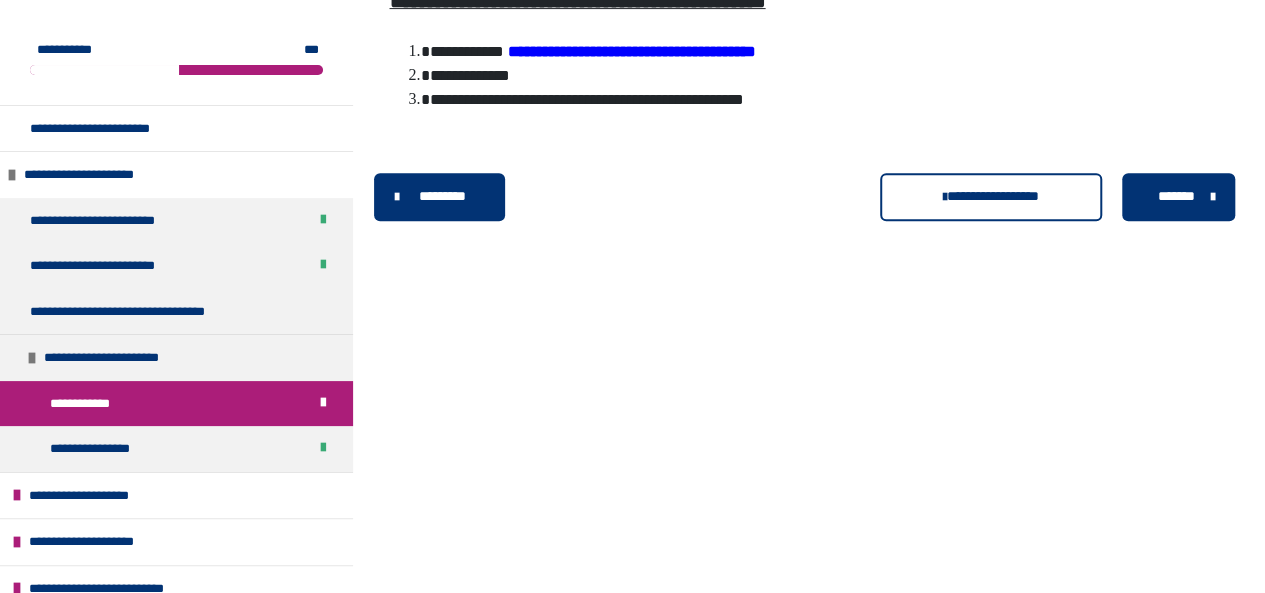 scroll, scrollTop: 346, scrollLeft: 0, axis: vertical 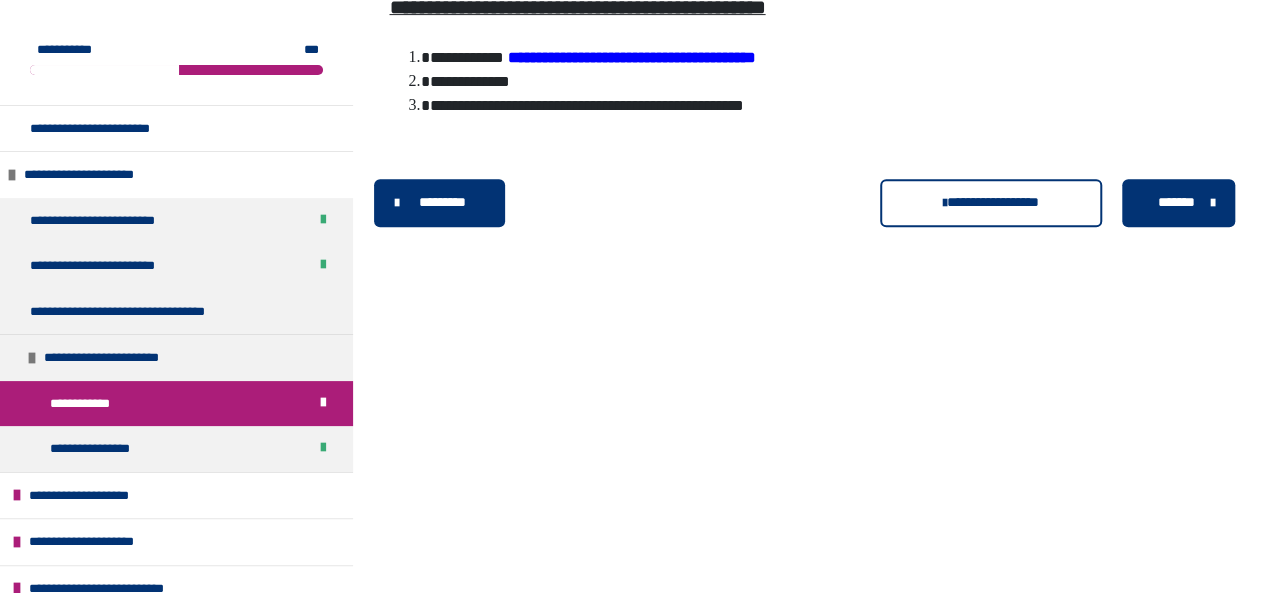 click on "*******" at bounding box center (1178, 203) 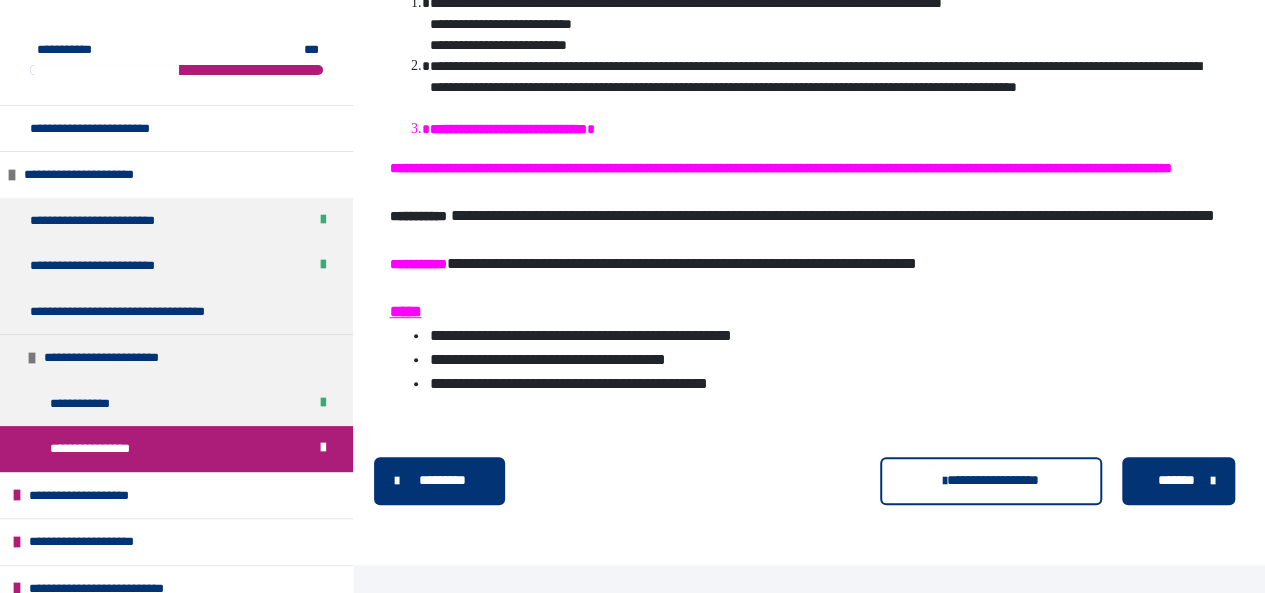 scroll, scrollTop: 445, scrollLeft: 0, axis: vertical 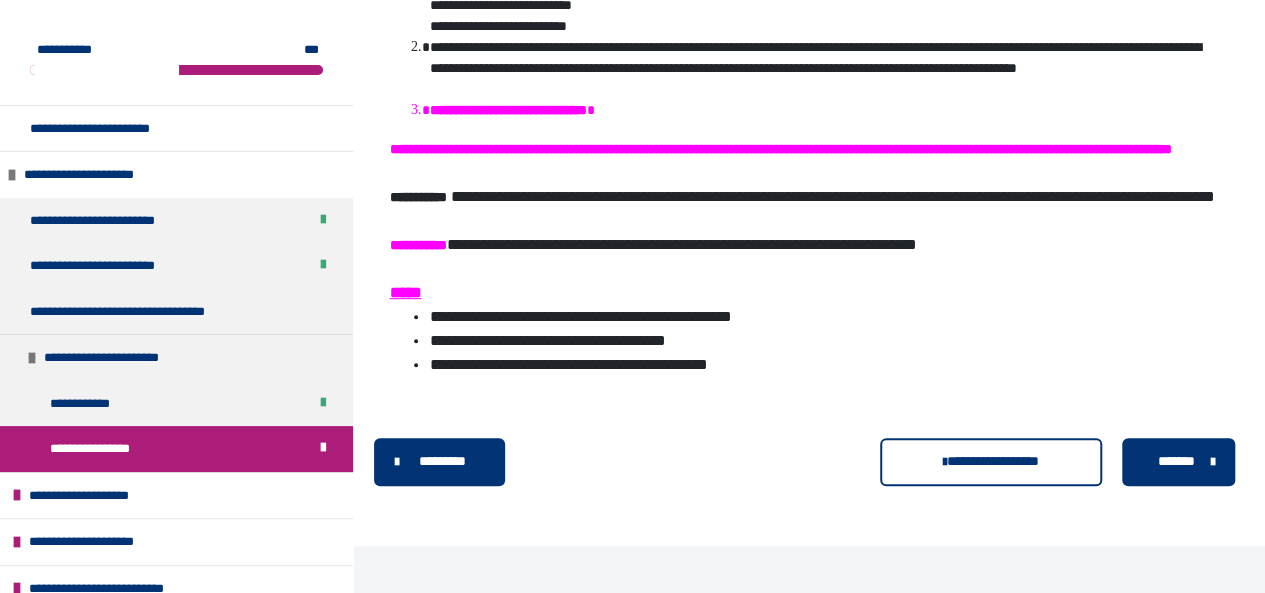 click on "*******" at bounding box center (1176, 461) 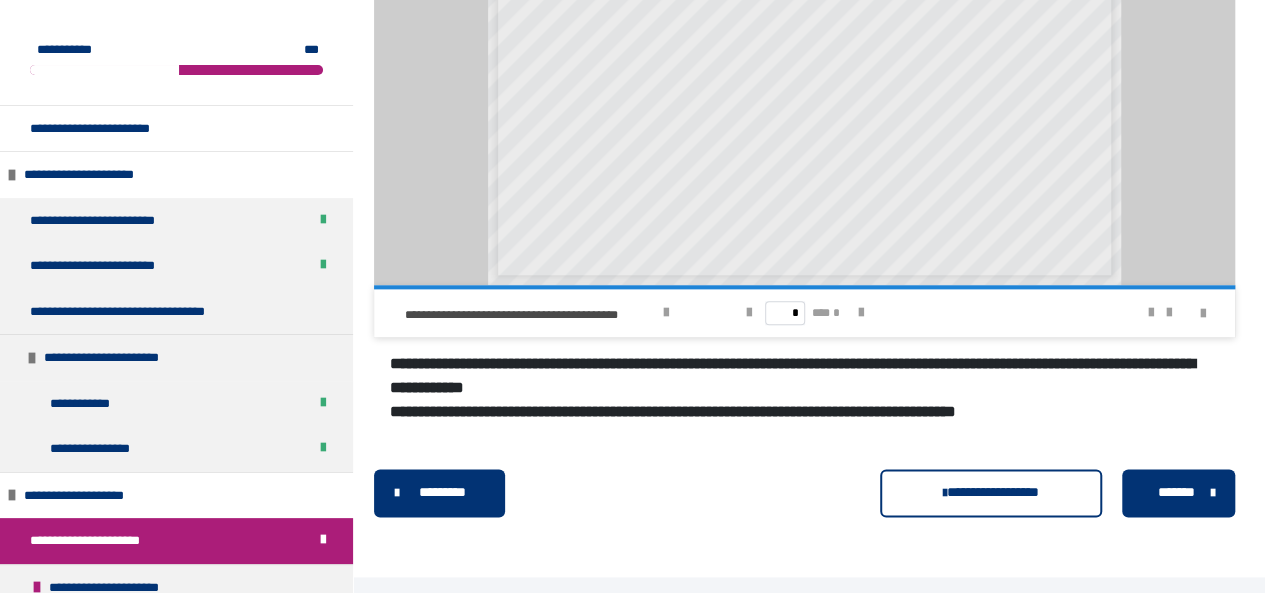 scroll, scrollTop: 974, scrollLeft: 0, axis: vertical 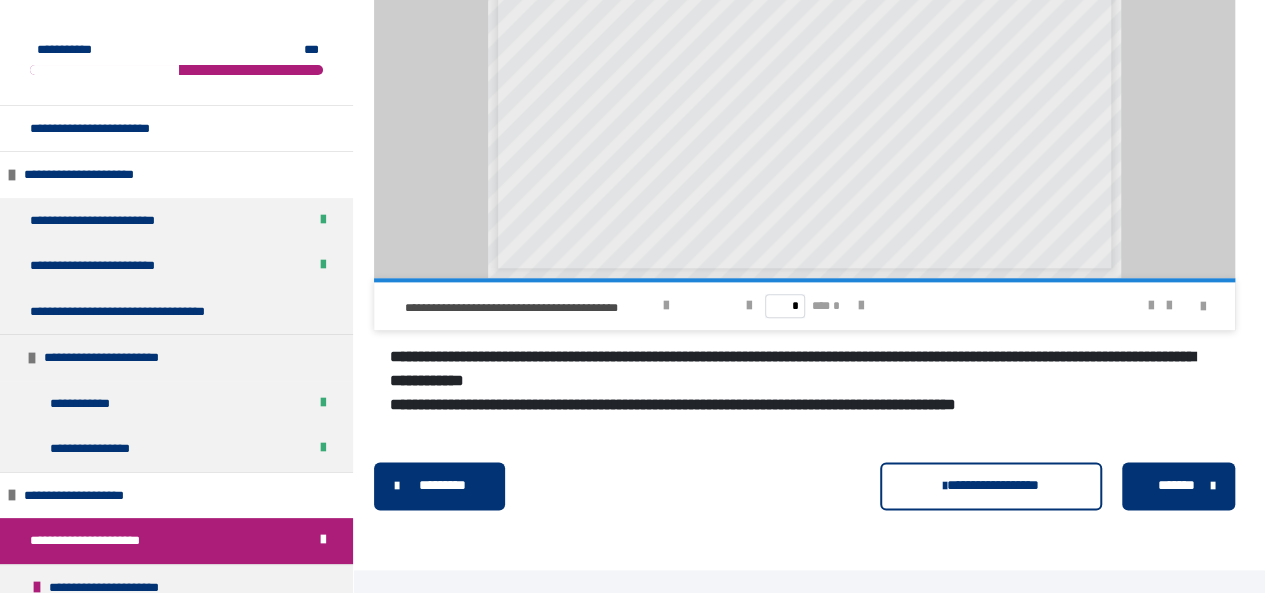 click on "*******" at bounding box center [1176, 485] 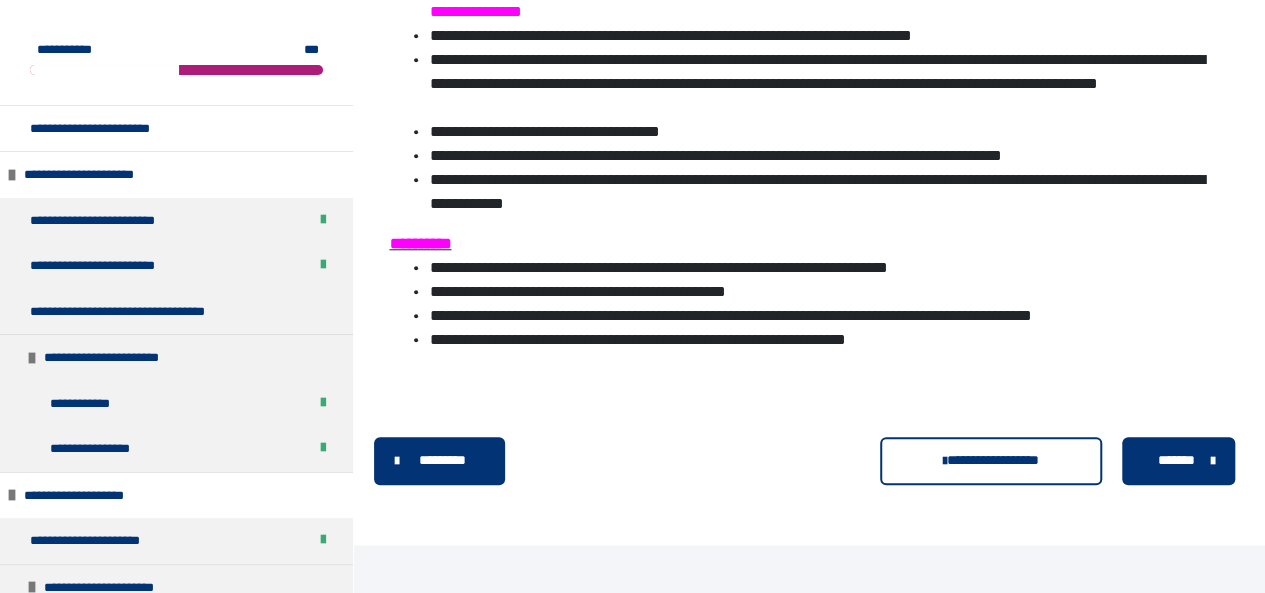 scroll, scrollTop: 820, scrollLeft: 0, axis: vertical 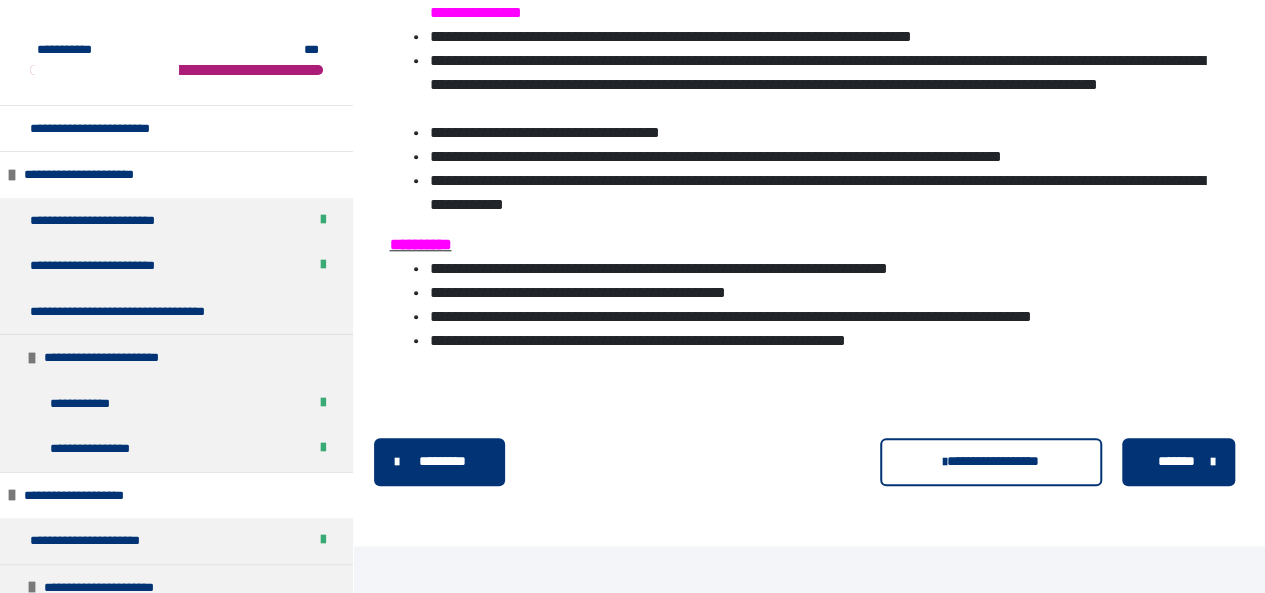 click on "*******" at bounding box center (1176, 461) 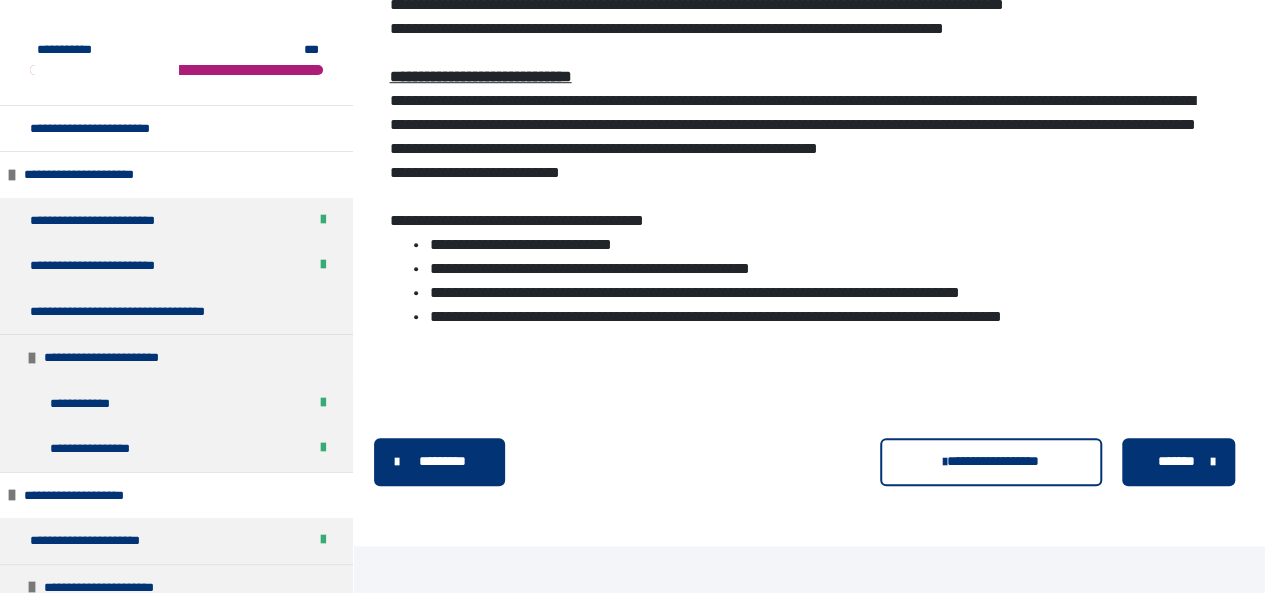 click on "*******" at bounding box center (1176, 461) 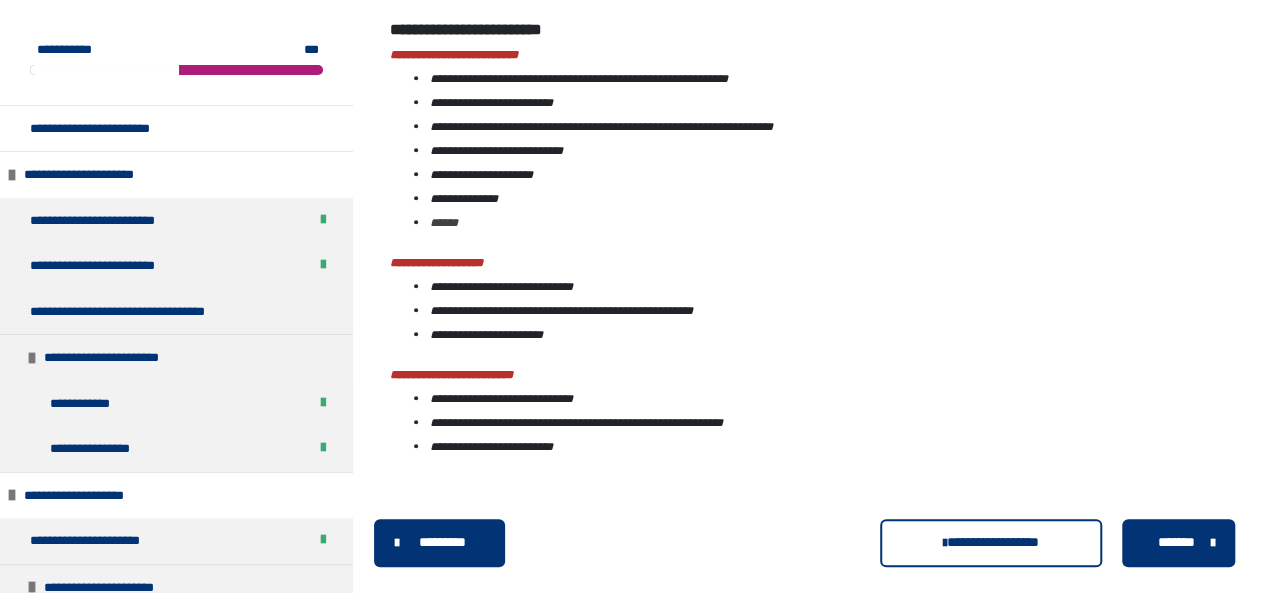 scroll, scrollTop: 740, scrollLeft: 0, axis: vertical 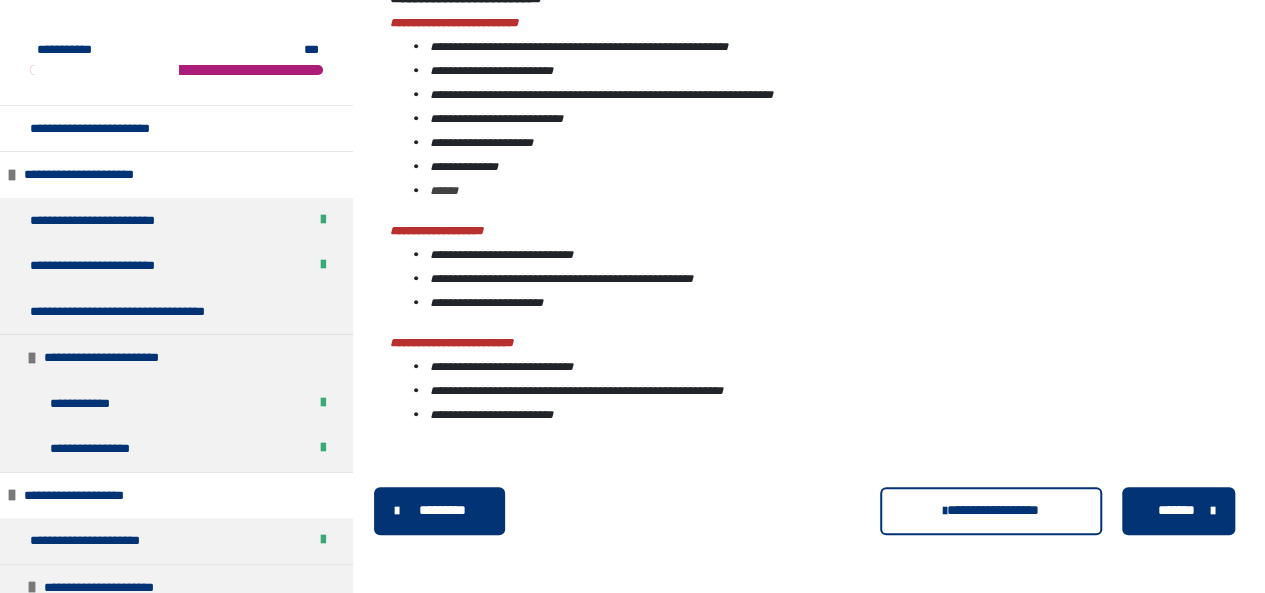 click on "*******" at bounding box center [1176, 510] 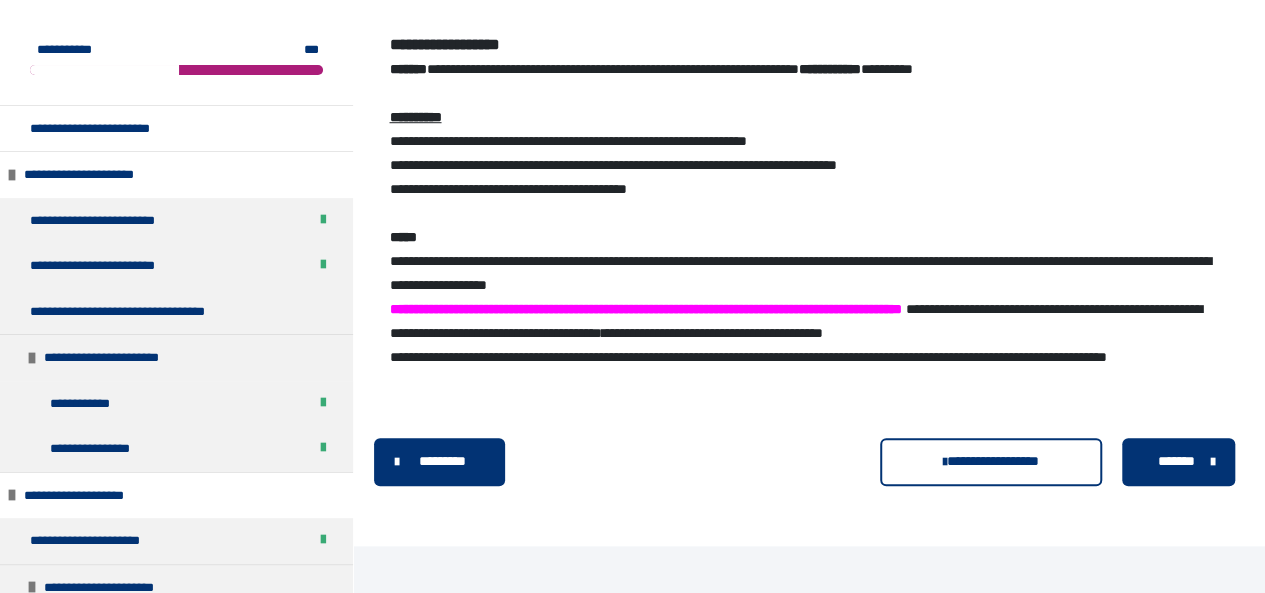 click on "*******" at bounding box center [1176, 461] 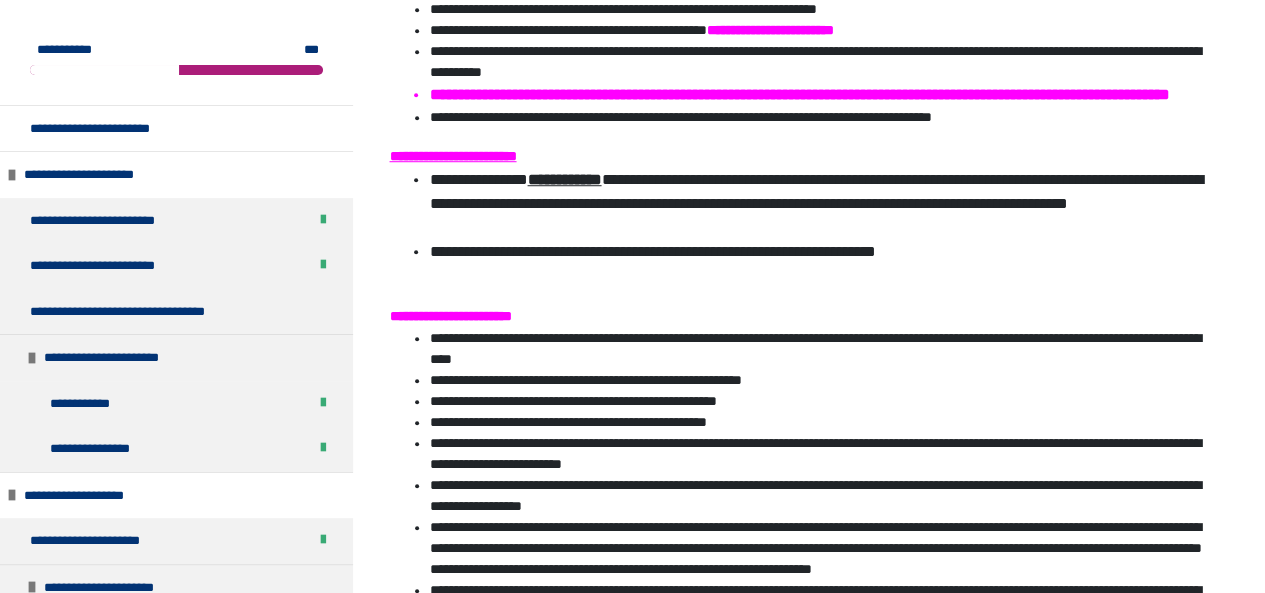 scroll, scrollTop: 974, scrollLeft: 0, axis: vertical 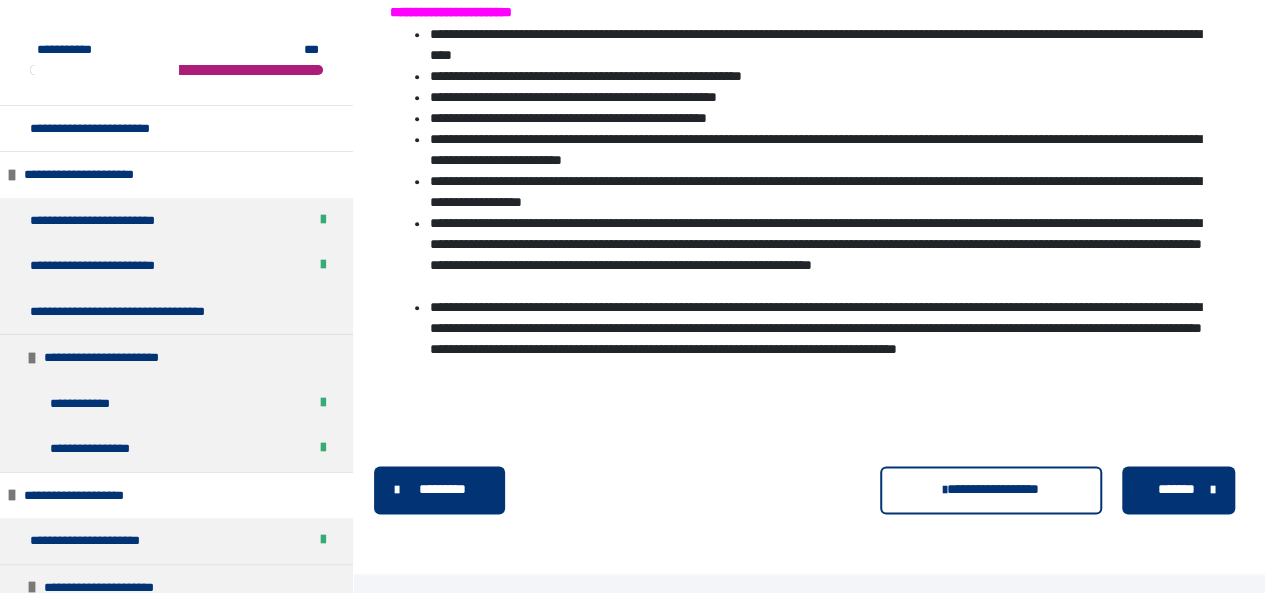 click on "*******" at bounding box center (1176, 489) 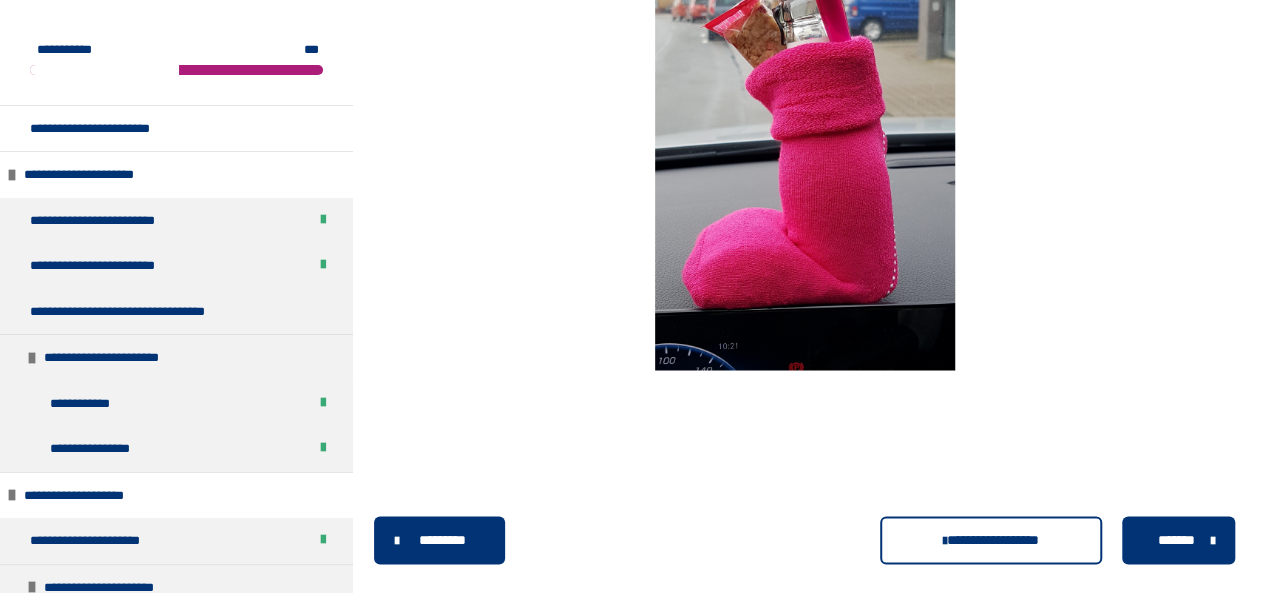 scroll, scrollTop: 1550, scrollLeft: 0, axis: vertical 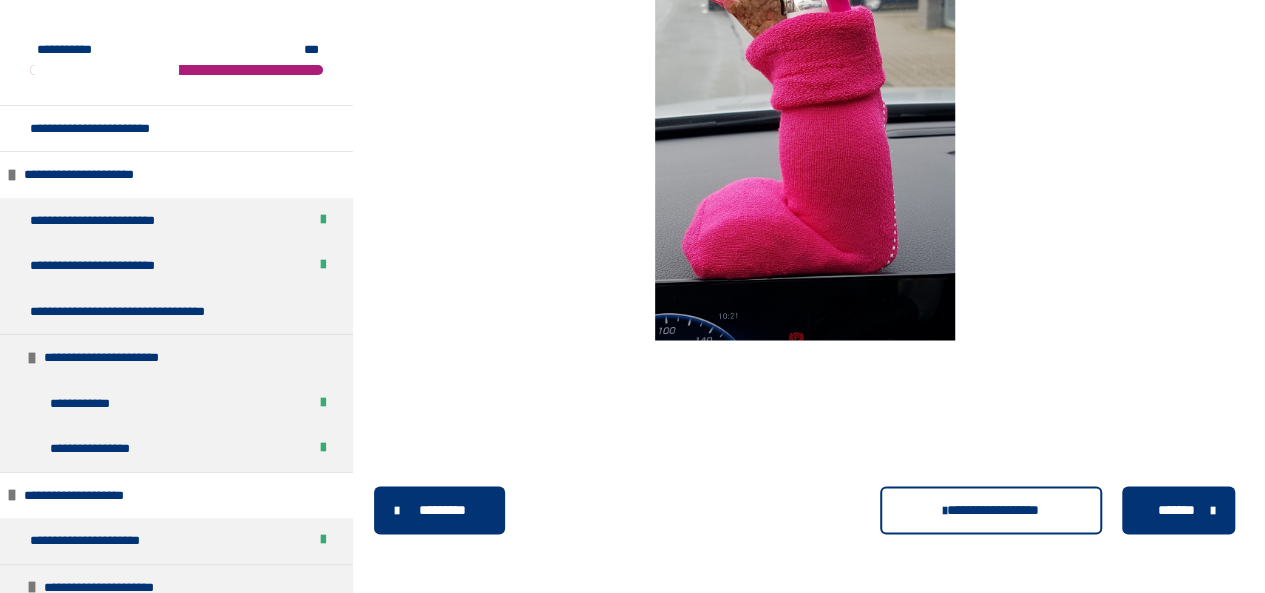click on "*******" at bounding box center (1176, 509) 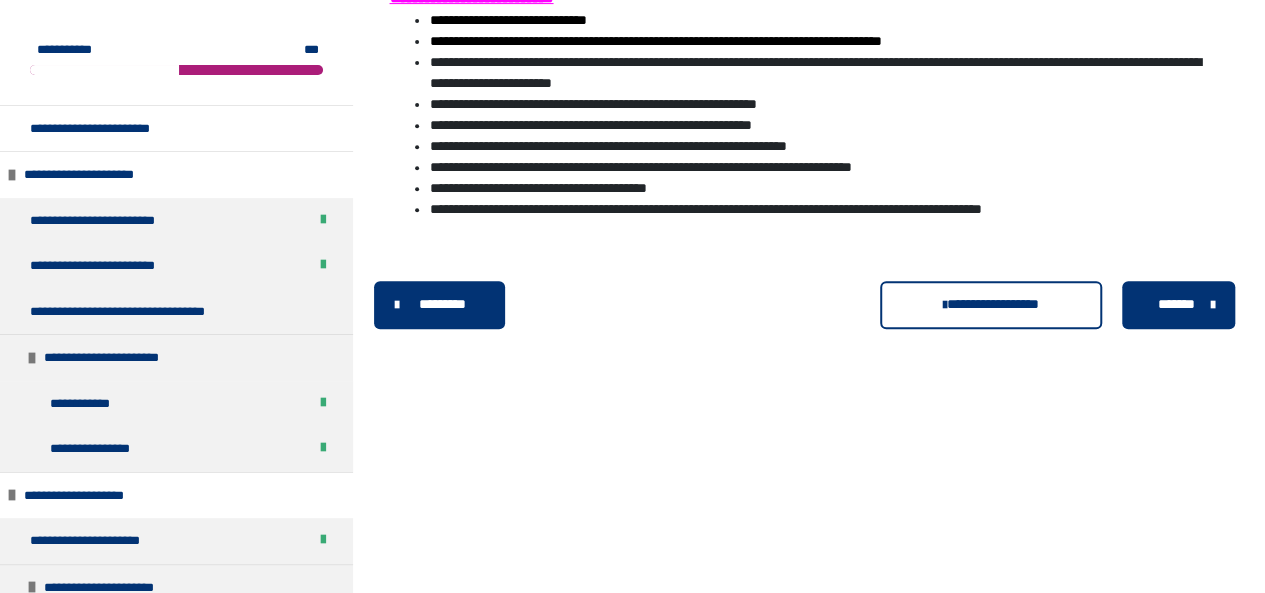 drag, startPoint x: 1126, startPoint y: 299, endPoint x: 1166, endPoint y: 306, distance: 40.60788 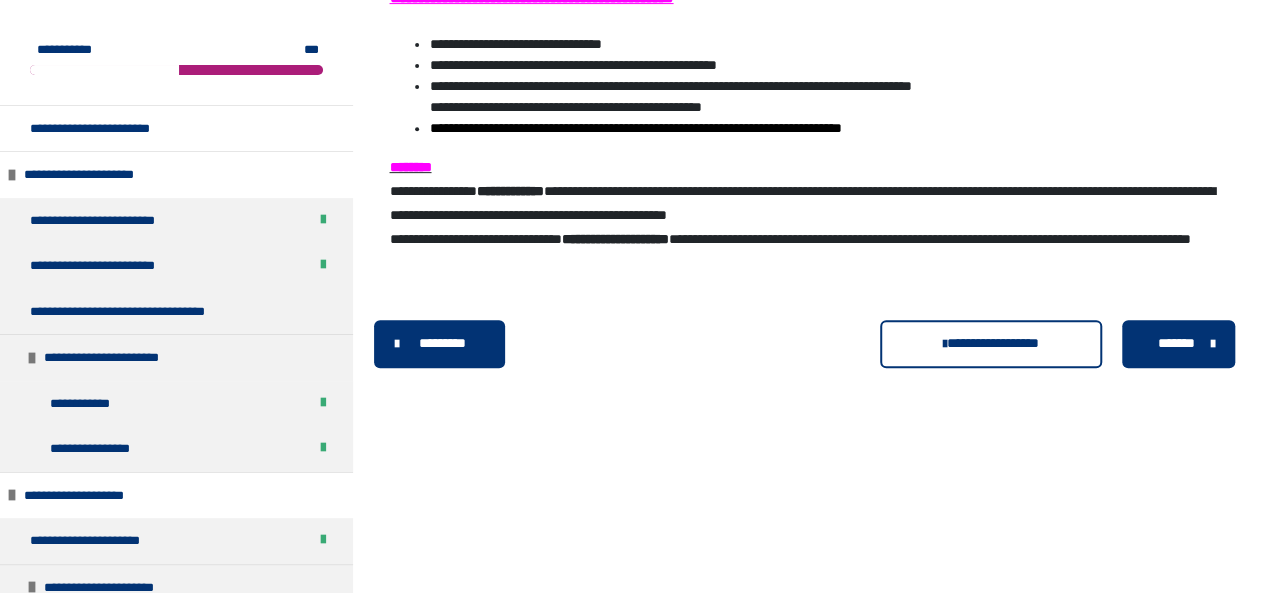 click on "*******" at bounding box center (1176, 343) 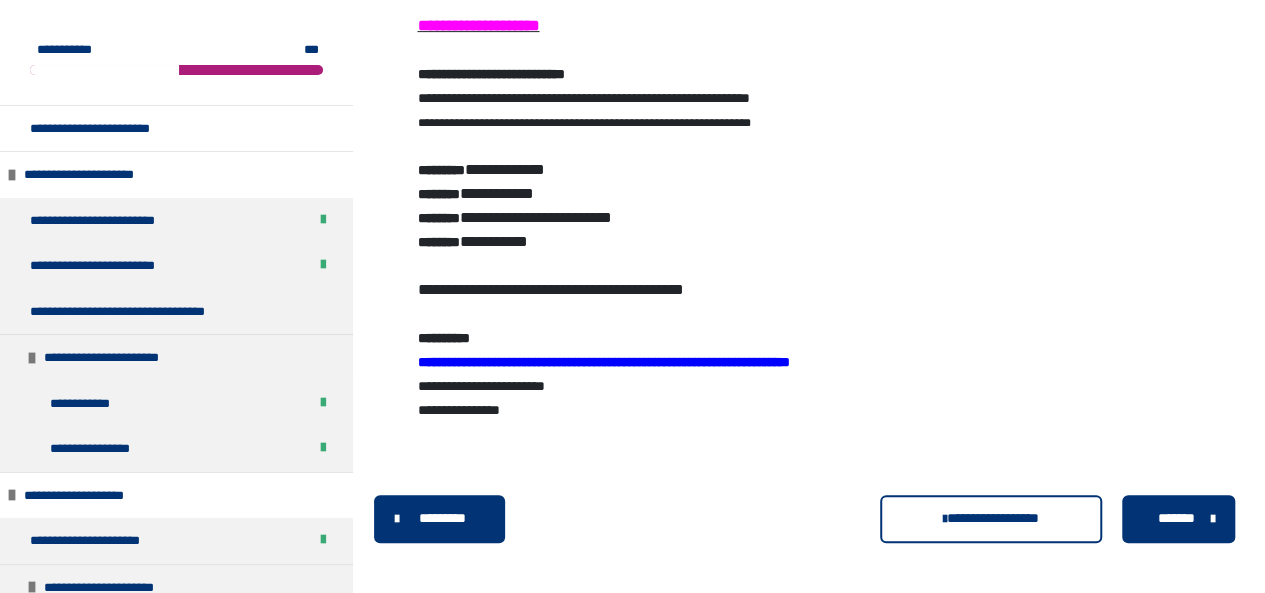 scroll, scrollTop: 421, scrollLeft: 0, axis: vertical 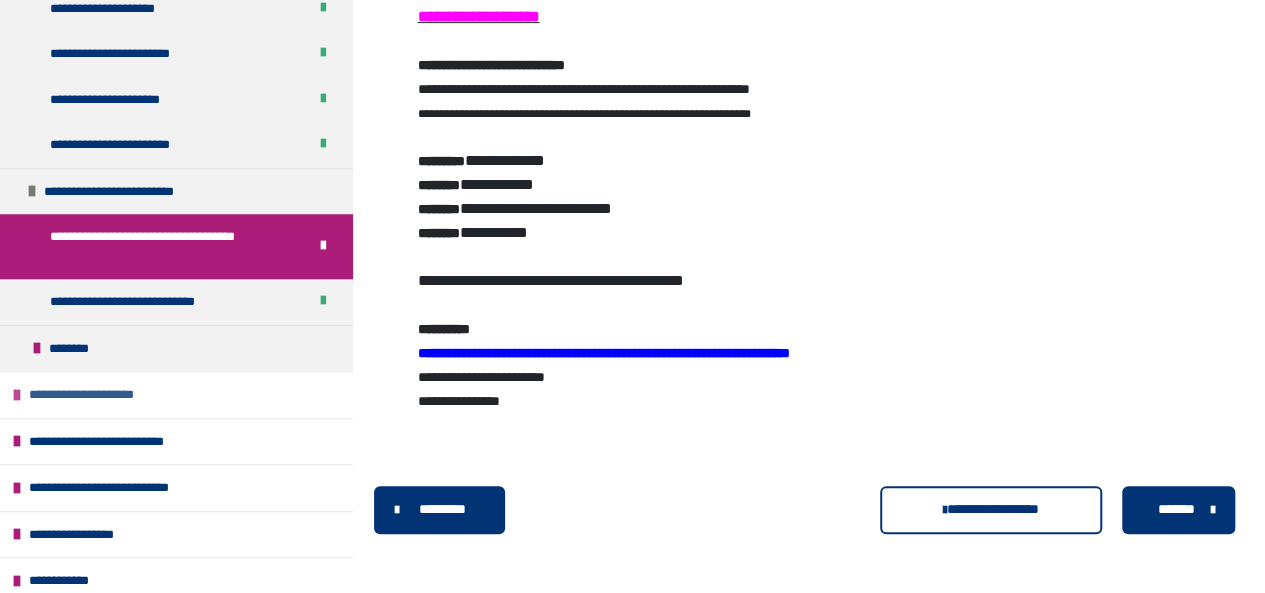 click on "**********" at bounding box center [176, 394] 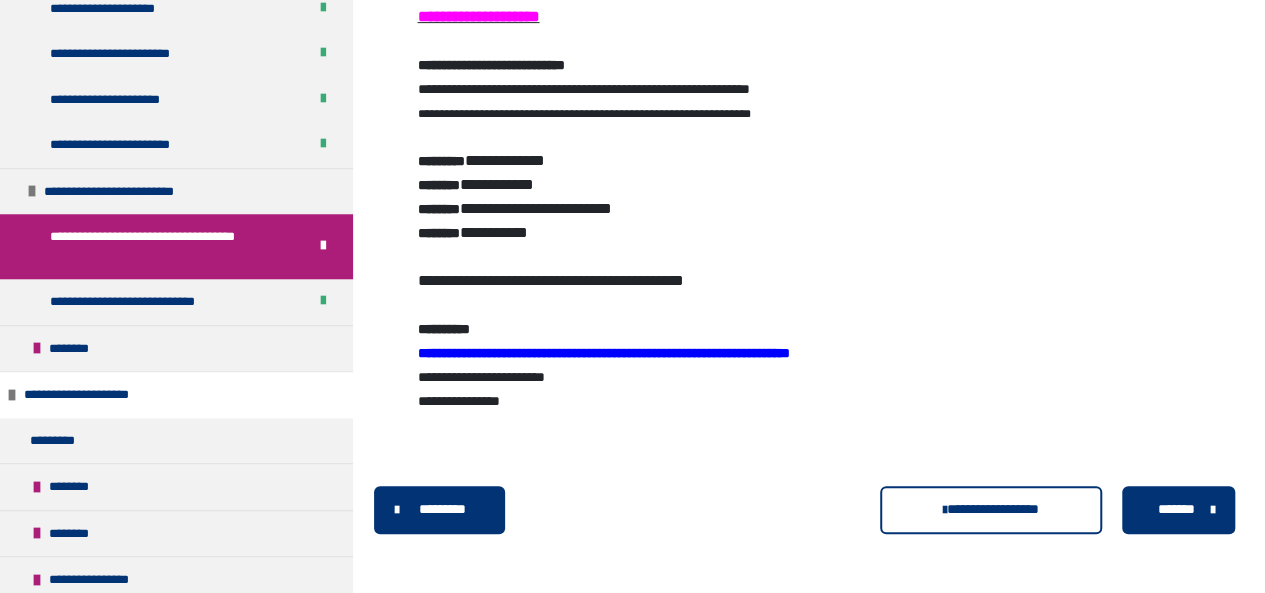 click on "*******" at bounding box center [1176, 509] 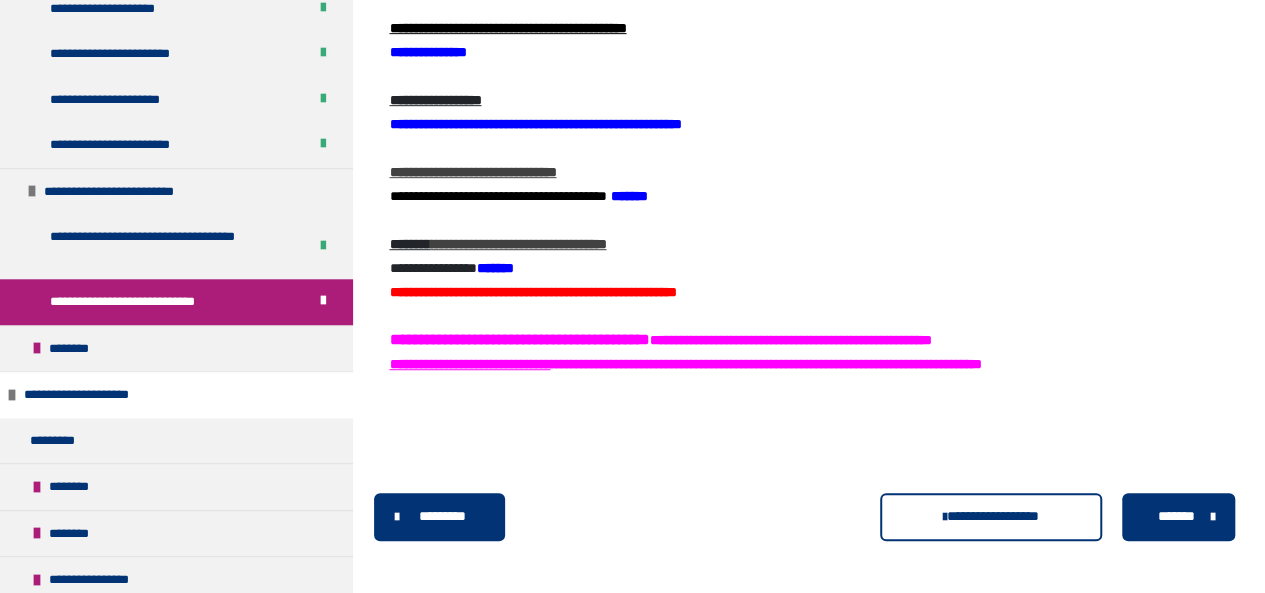 scroll, scrollTop: 521, scrollLeft: 0, axis: vertical 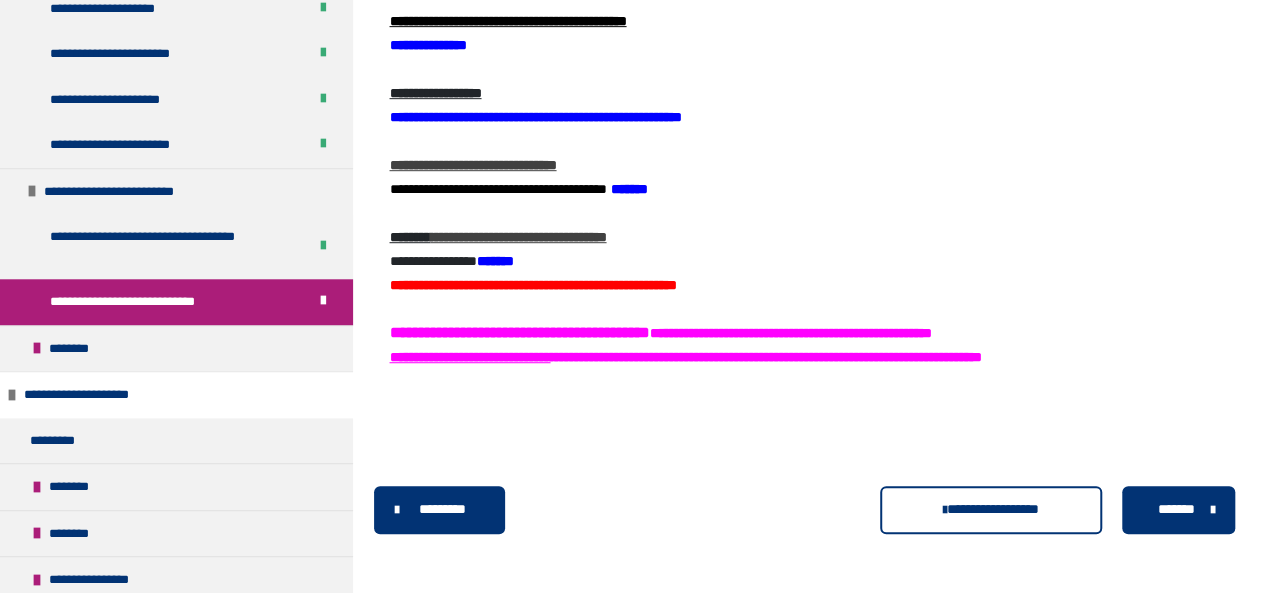 drag, startPoint x: 1188, startPoint y: 510, endPoint x: 1201, endPoint y: 498, distance: 17.691807 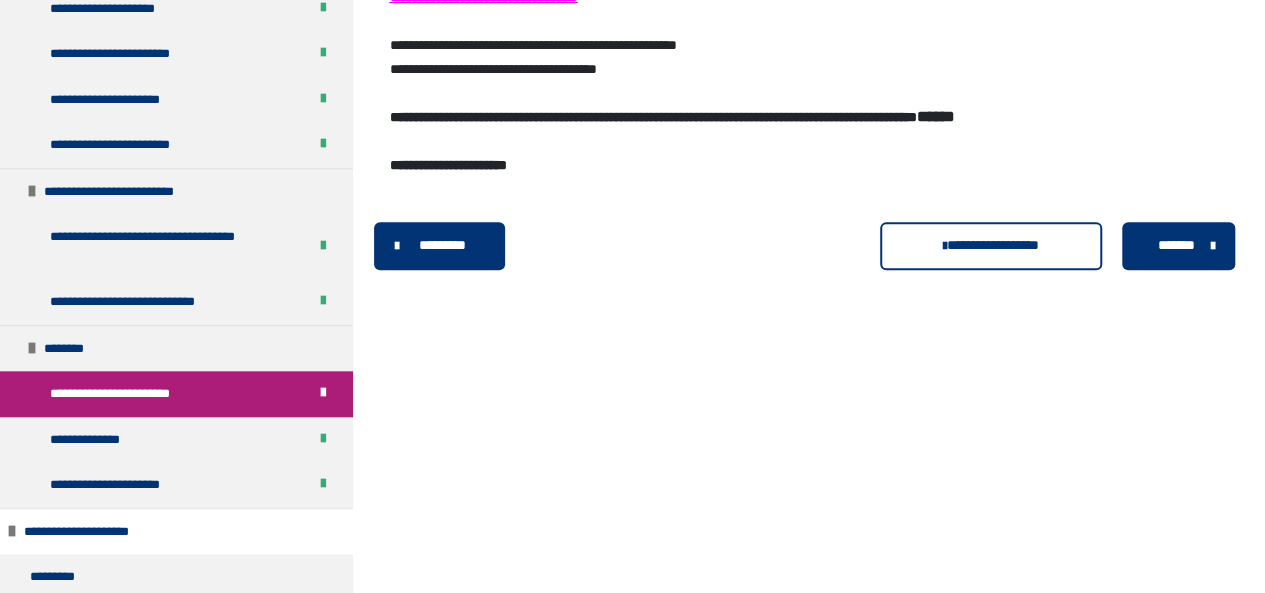 scroll, scrollTop: 352, scrollLeft: 0, axis: vertical 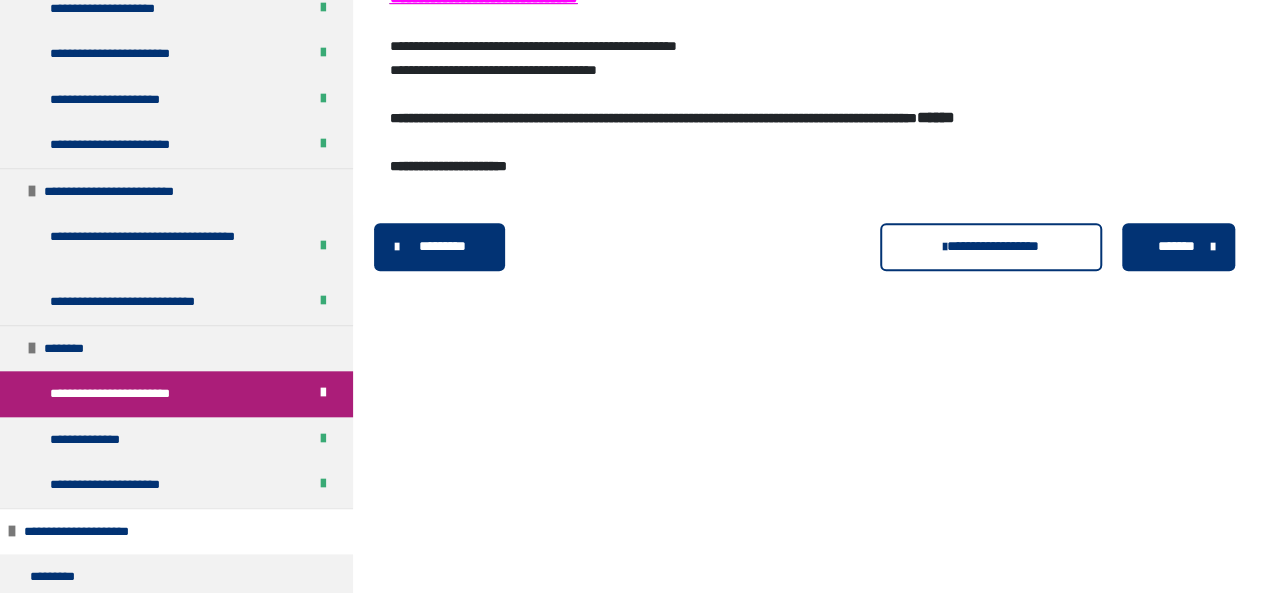 click on "*******" at bounding box center [1176, 246] 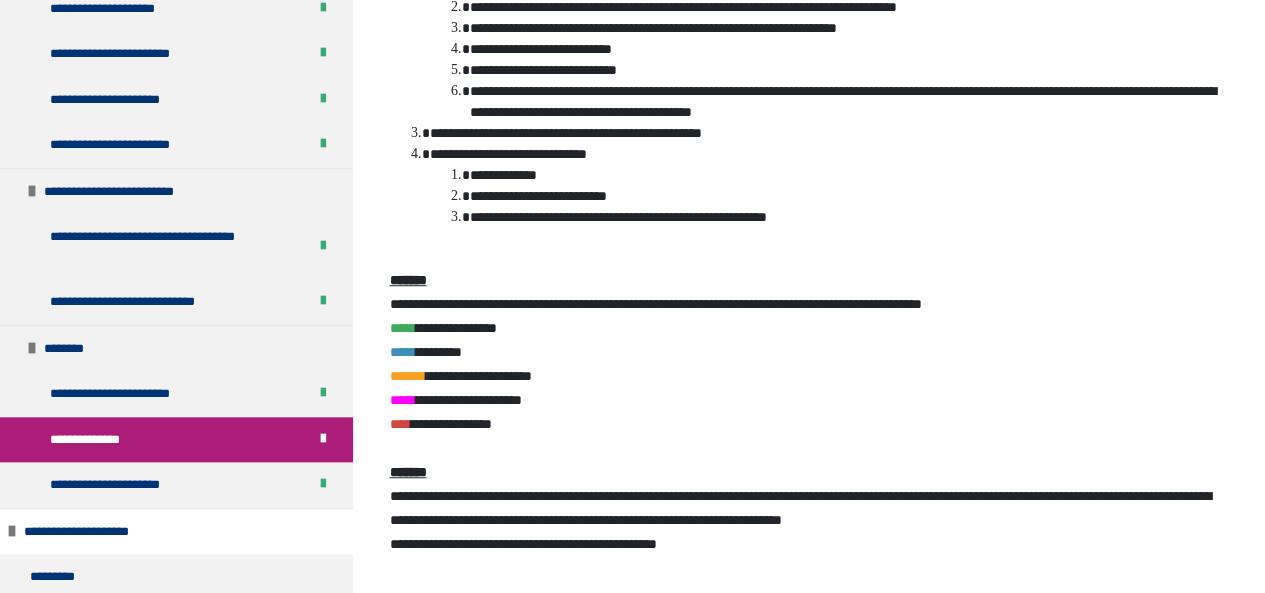scroll, scrollTop: 756, scrollLeft: 0, axis: vertical 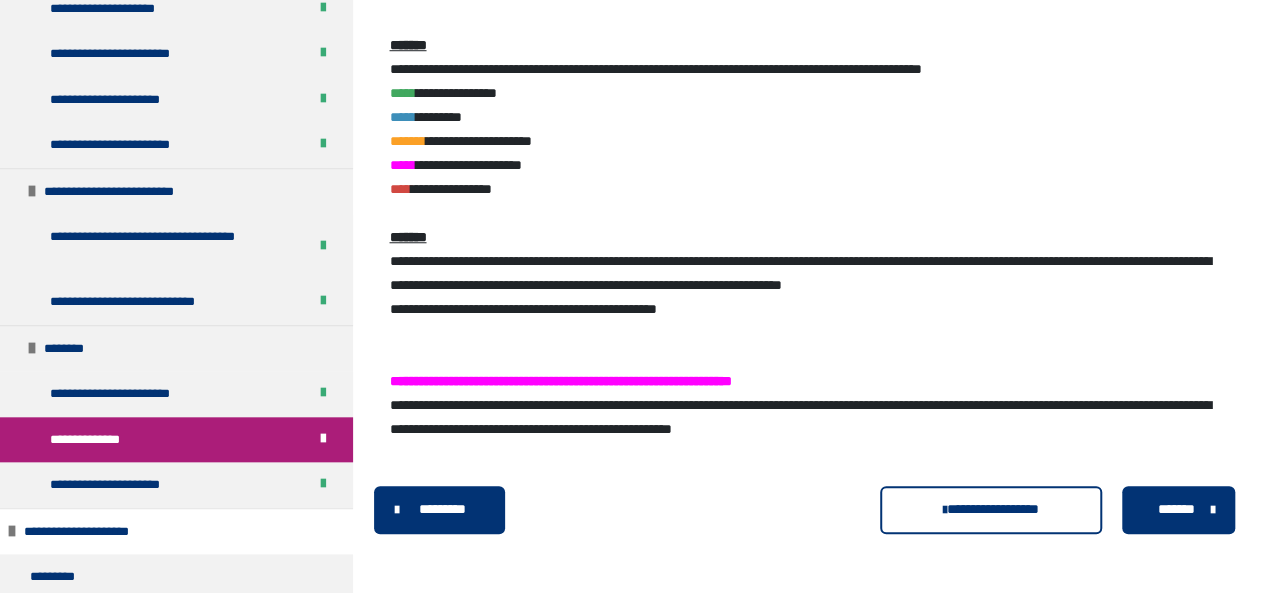 click on "*******" at bounding box center [1178, 510] 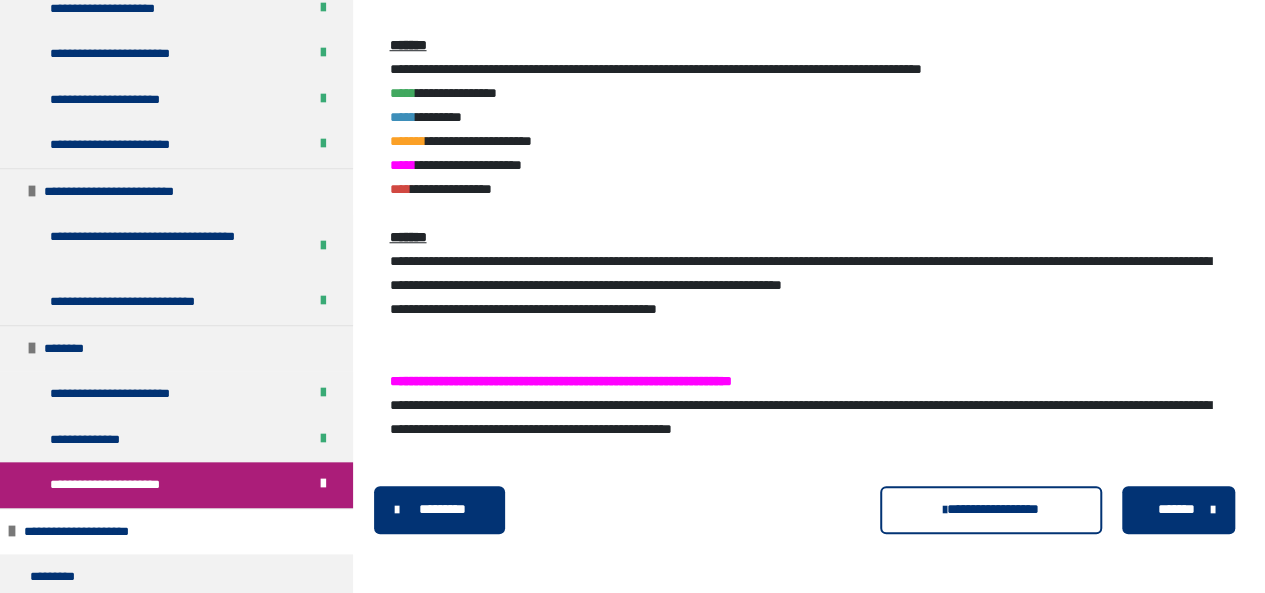 scroll, scrollTop: 352, scrollLeft: 0, axis: vertical 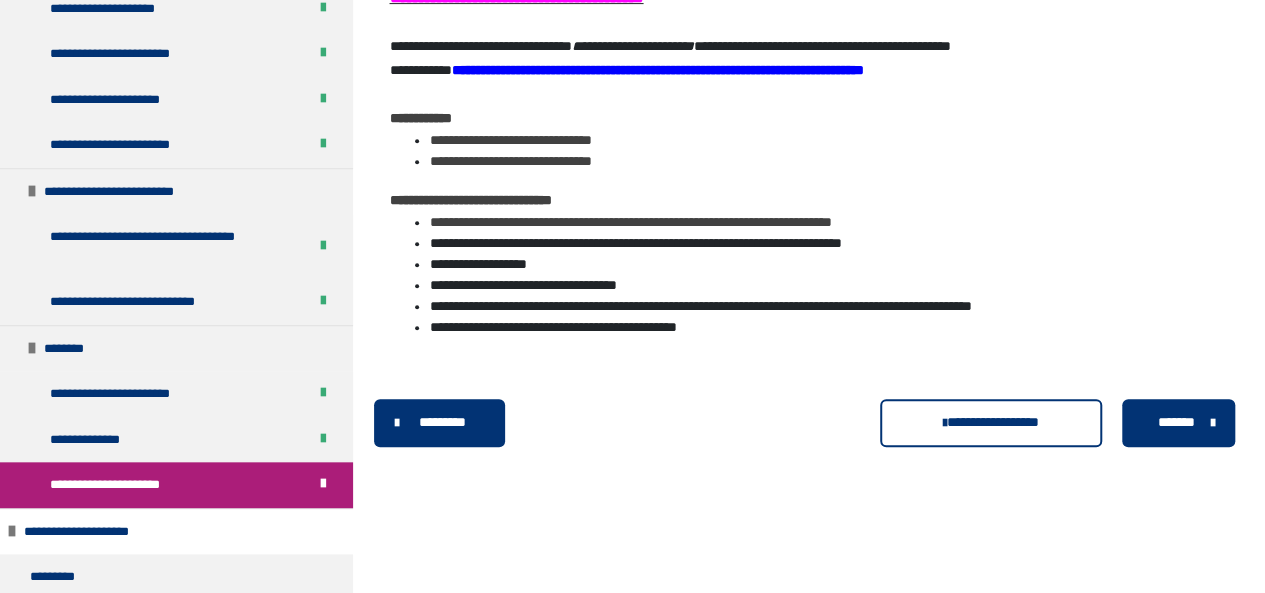 click on "*******" at bounding box center (1176, 422) 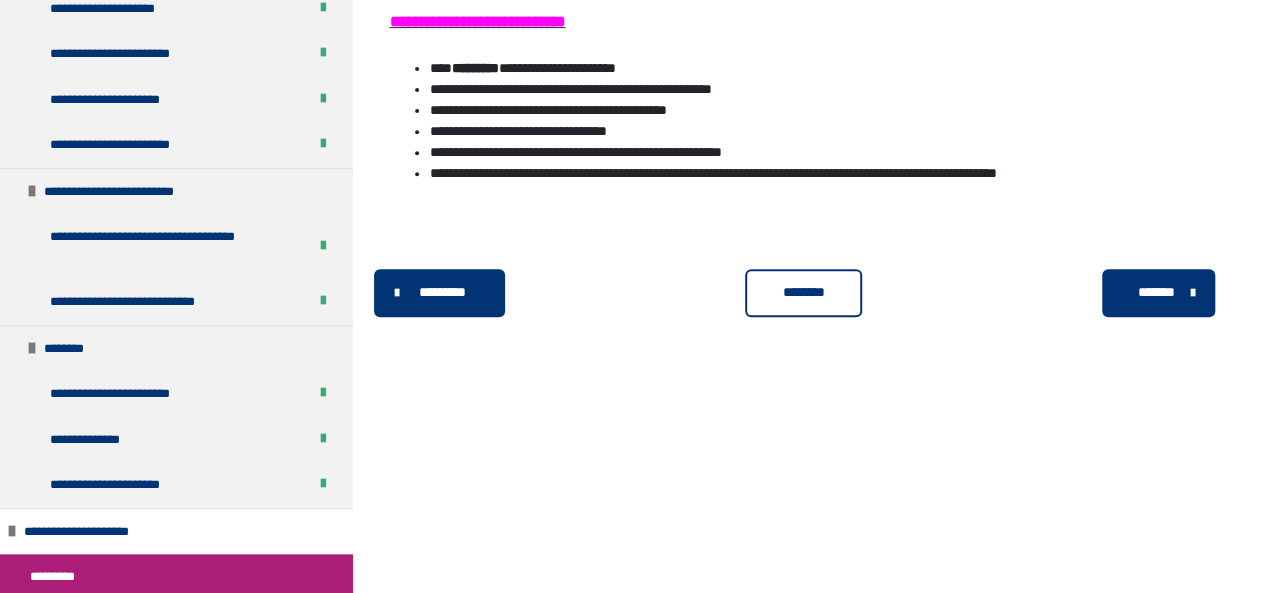 click on "*******" at bounding box center [1156, 292] 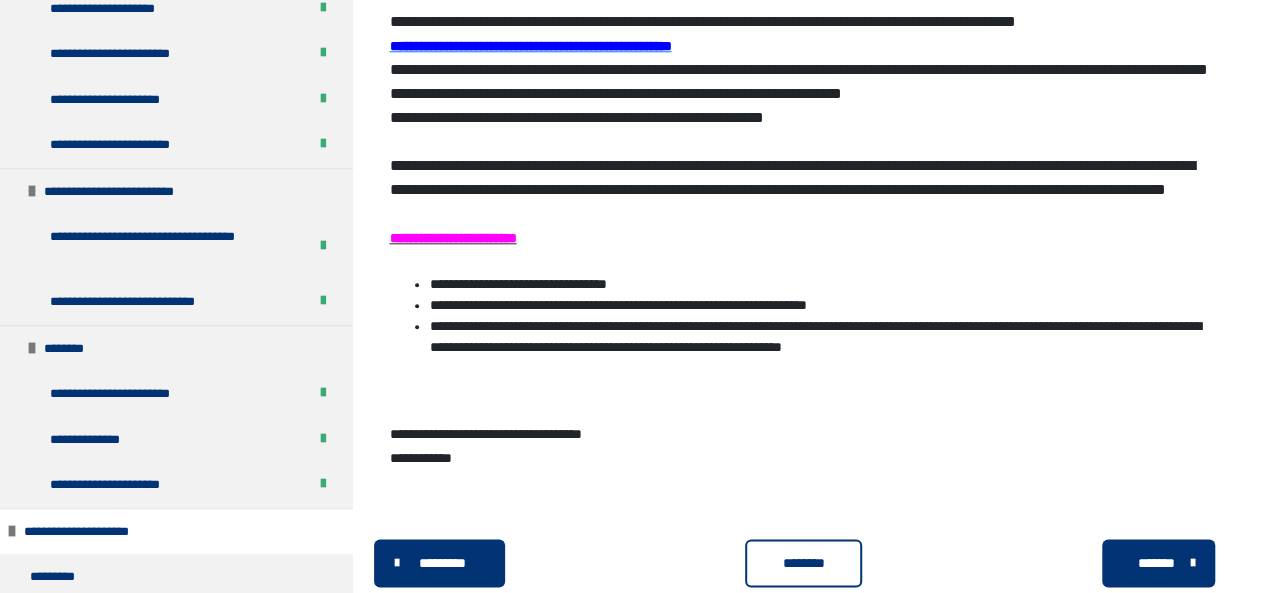 scroll, scrollTop: 1088, scrollLeft: 0, axis: vertical 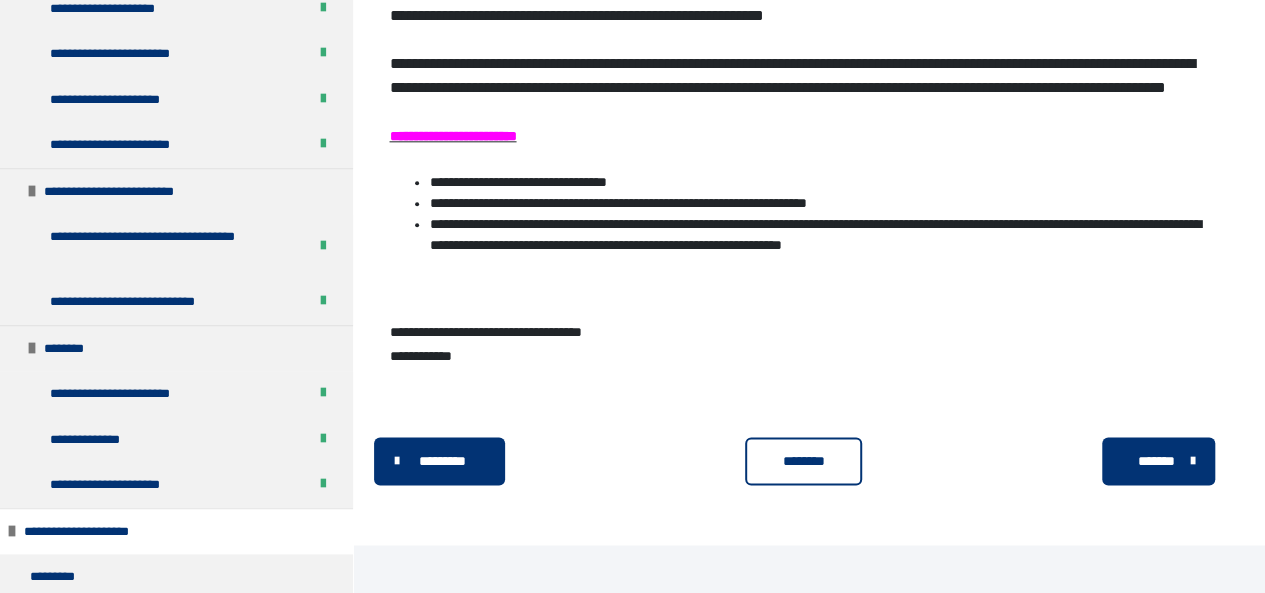 click on "*******" at bounding box center (1156, 461) 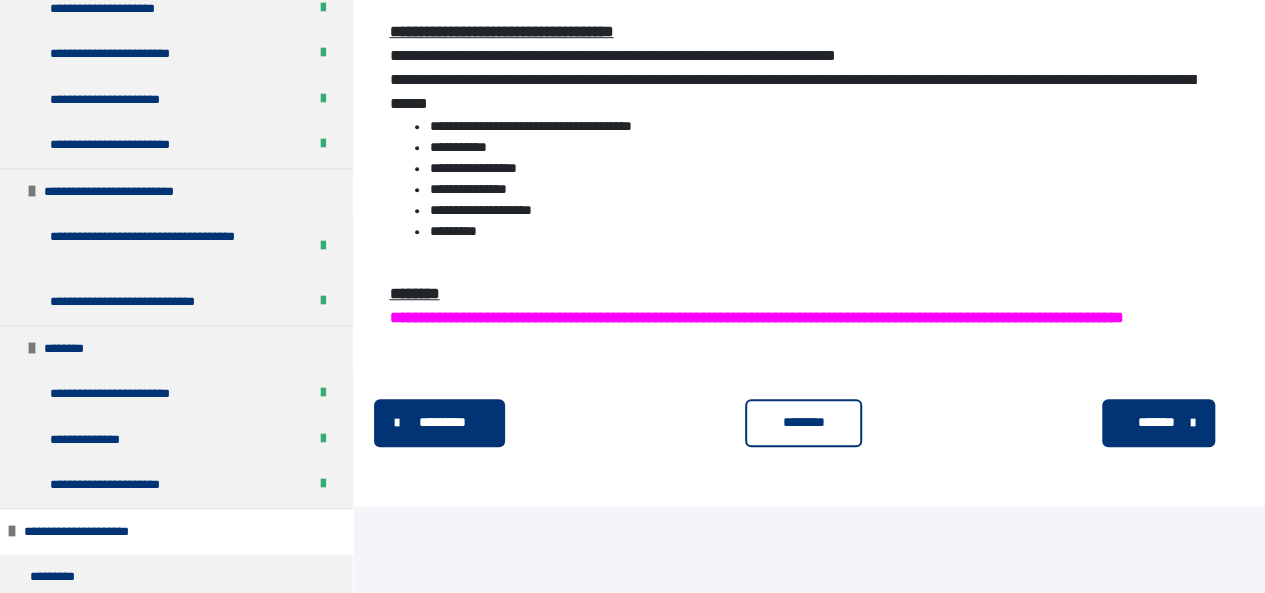 click on "*******" at bounding box center [1156, 422] 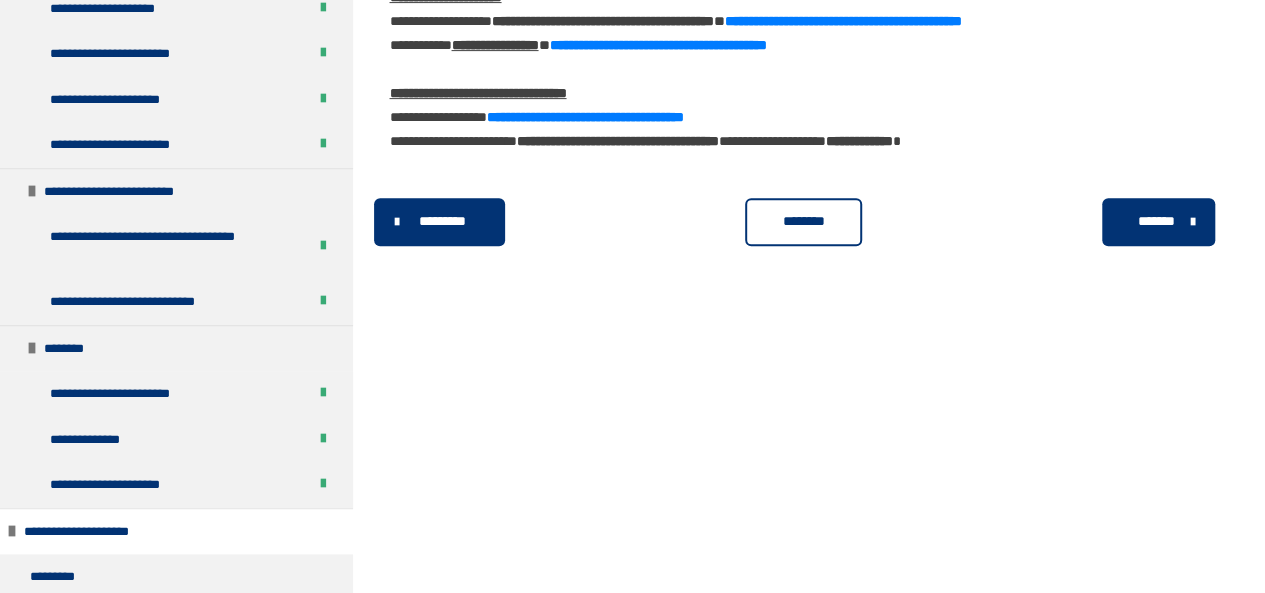 scroll, scrollTop: 352, scrollLeft: 0, axis: vertical 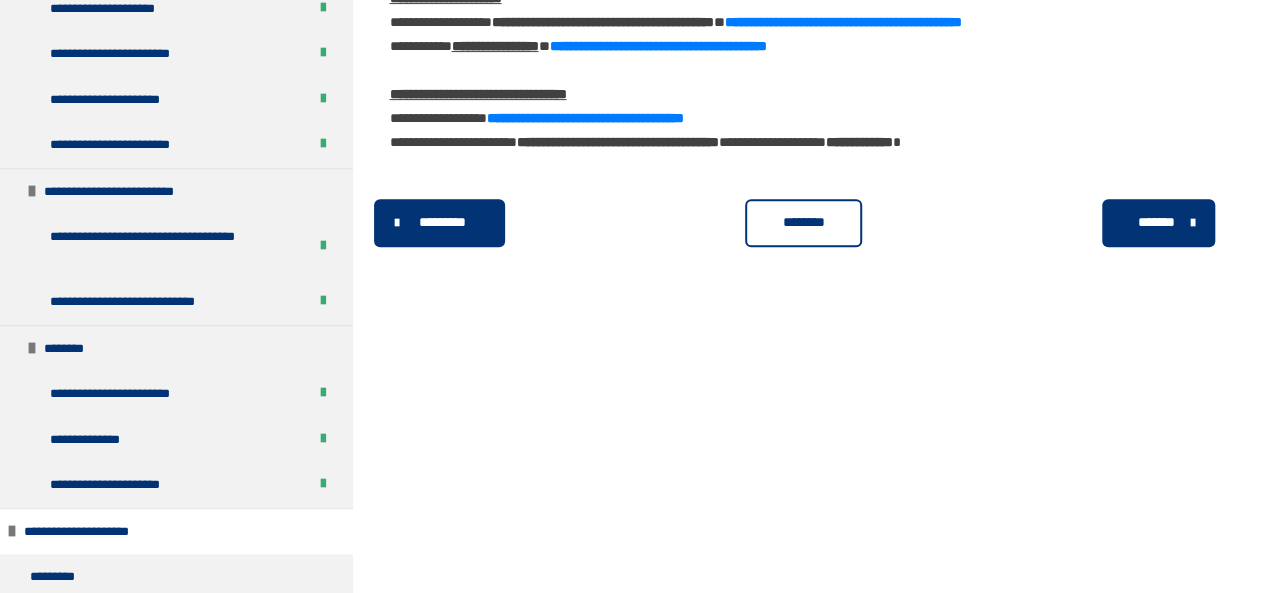 click on "*******" at bounding box center [1156, 222] 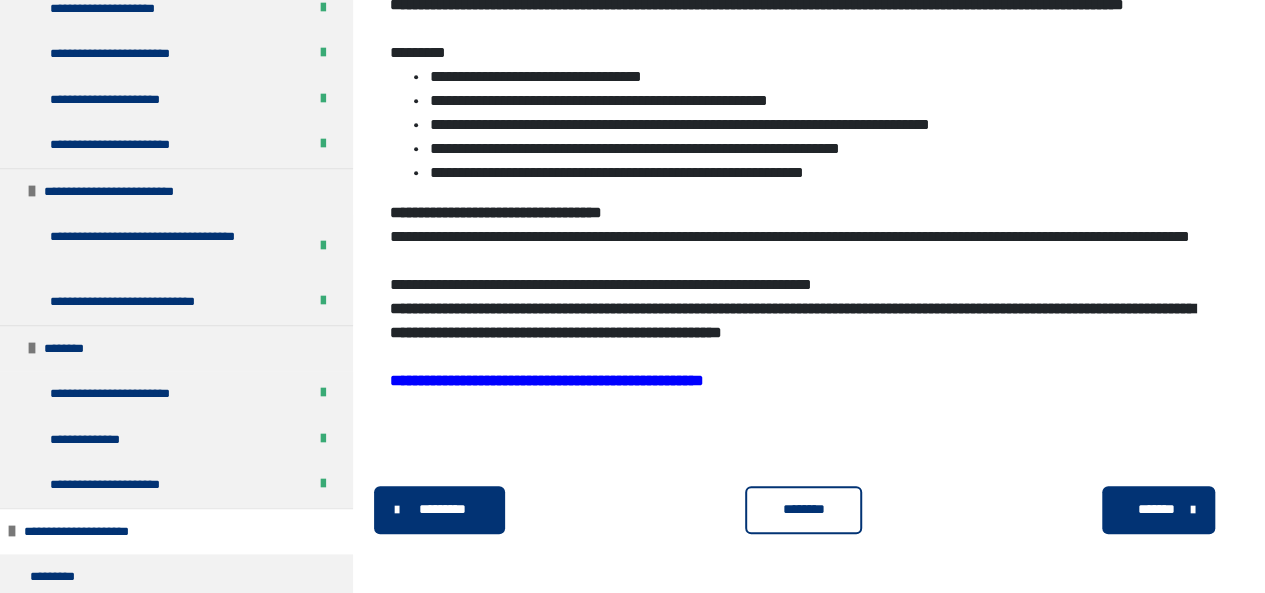 click on "*******" at bounding box center [1156, 509] 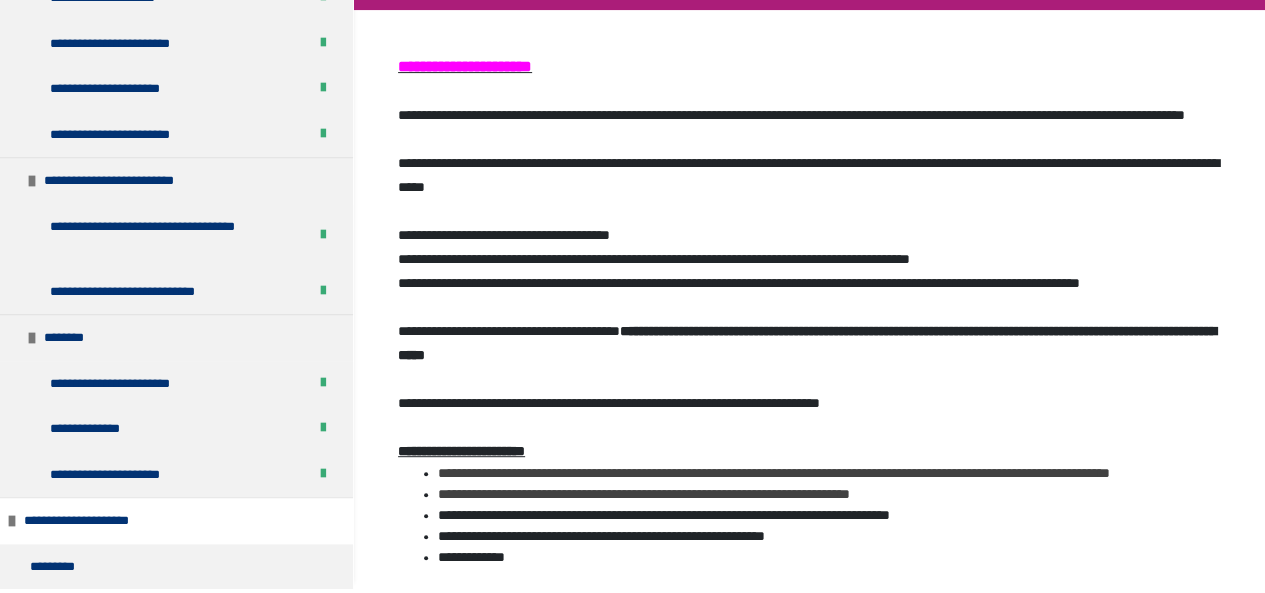 scroll, scrollTop: 70, scrollLeft: 0, axis: vertical 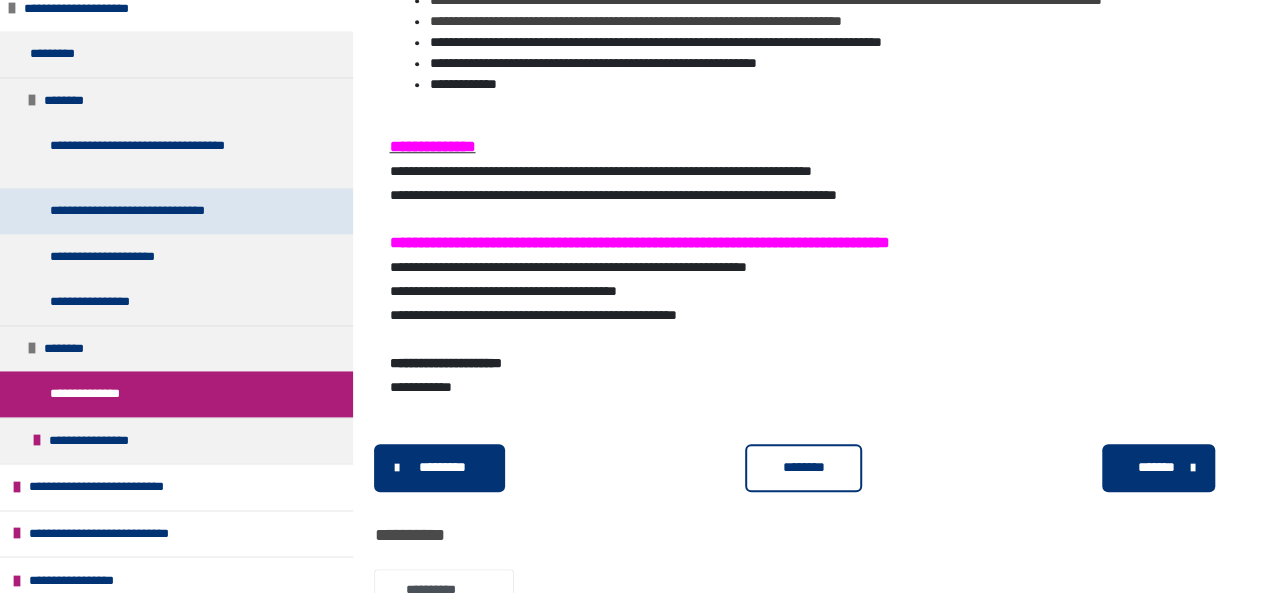 click on "**********" at bounding box center (157, 211) 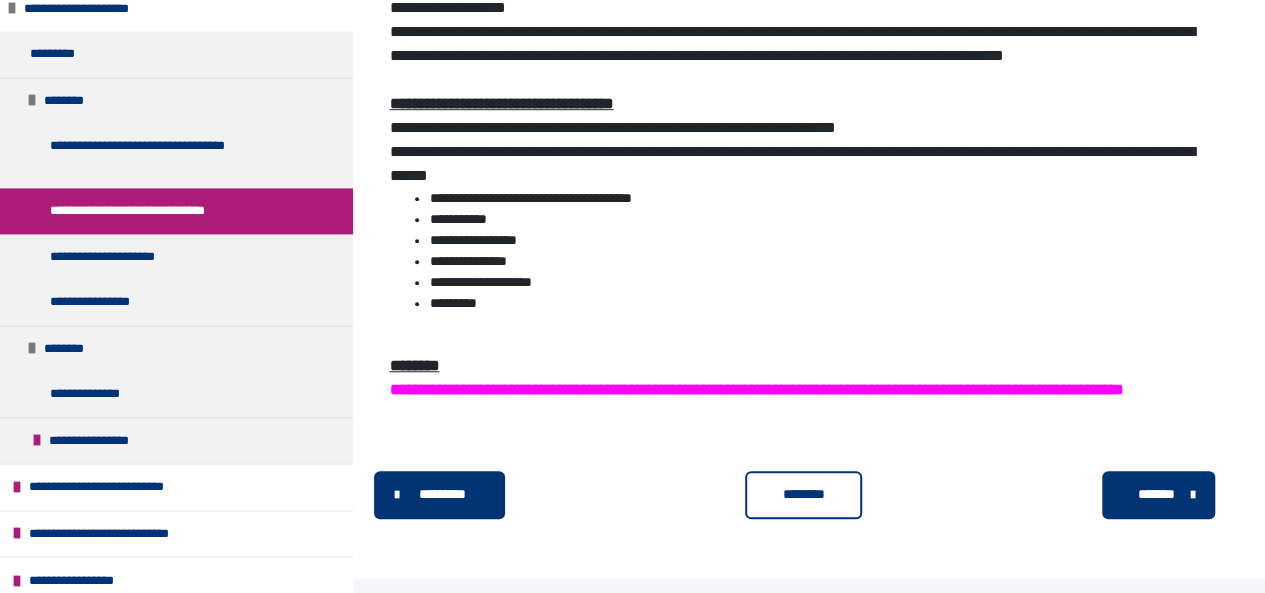 scroll, scrollTop: 678, scrollLeft: 0, axis: vertical 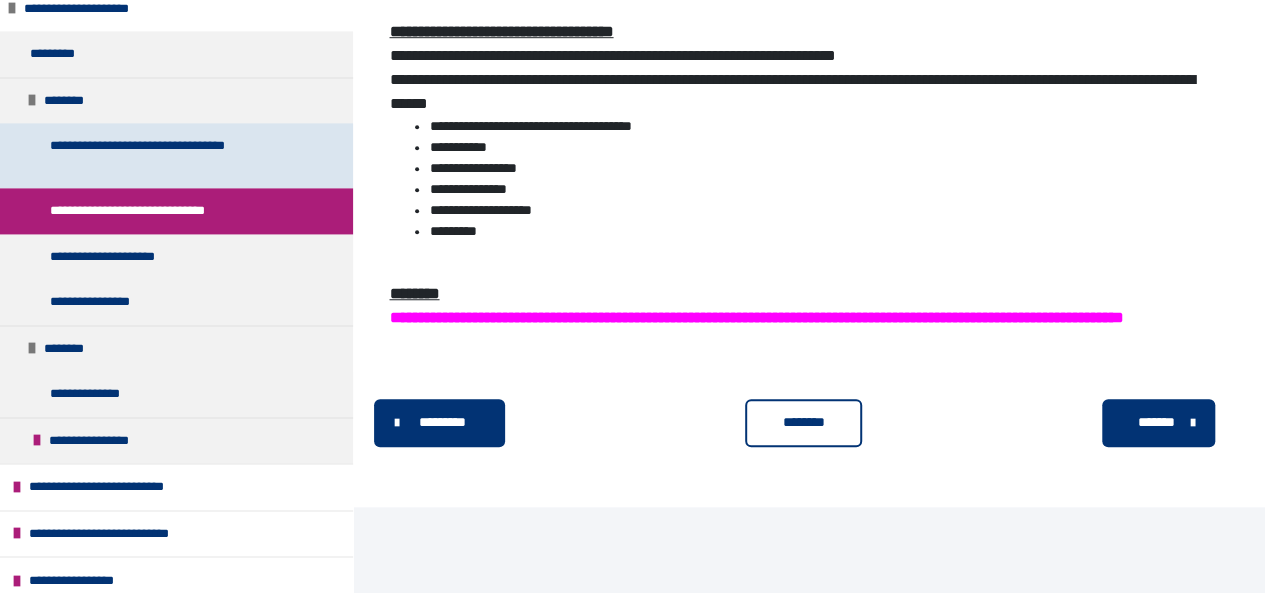 click on "**********" at bounding box center (171, 155) 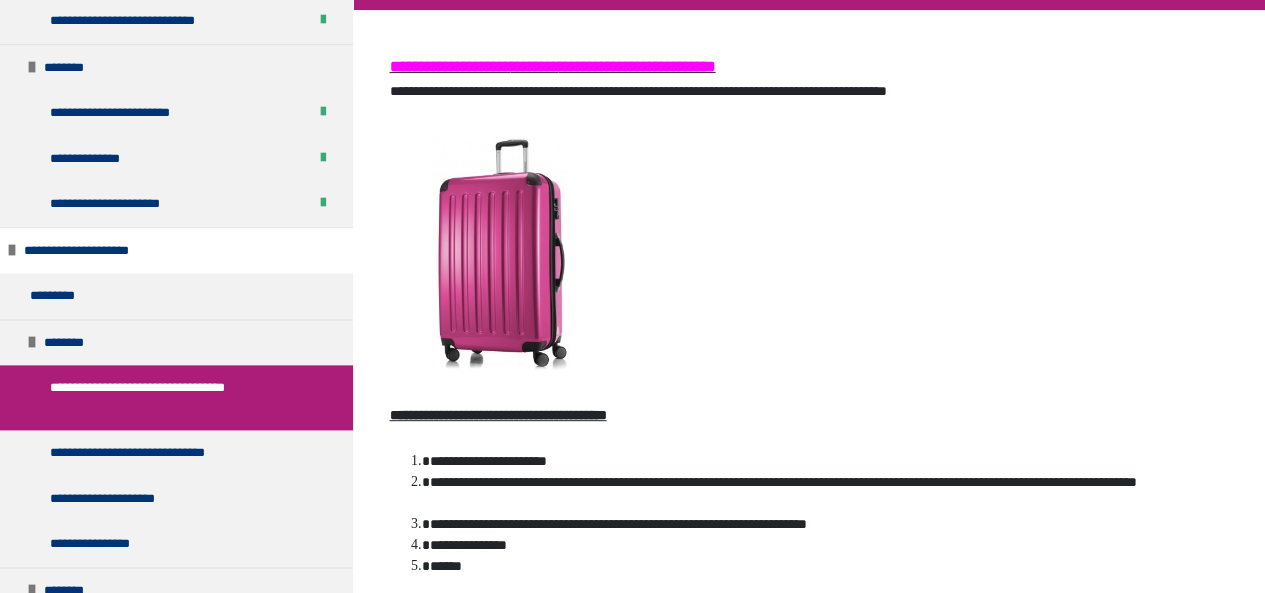 scroll, scrollTop: 1106, scrollLeft: 0, axis: vertical 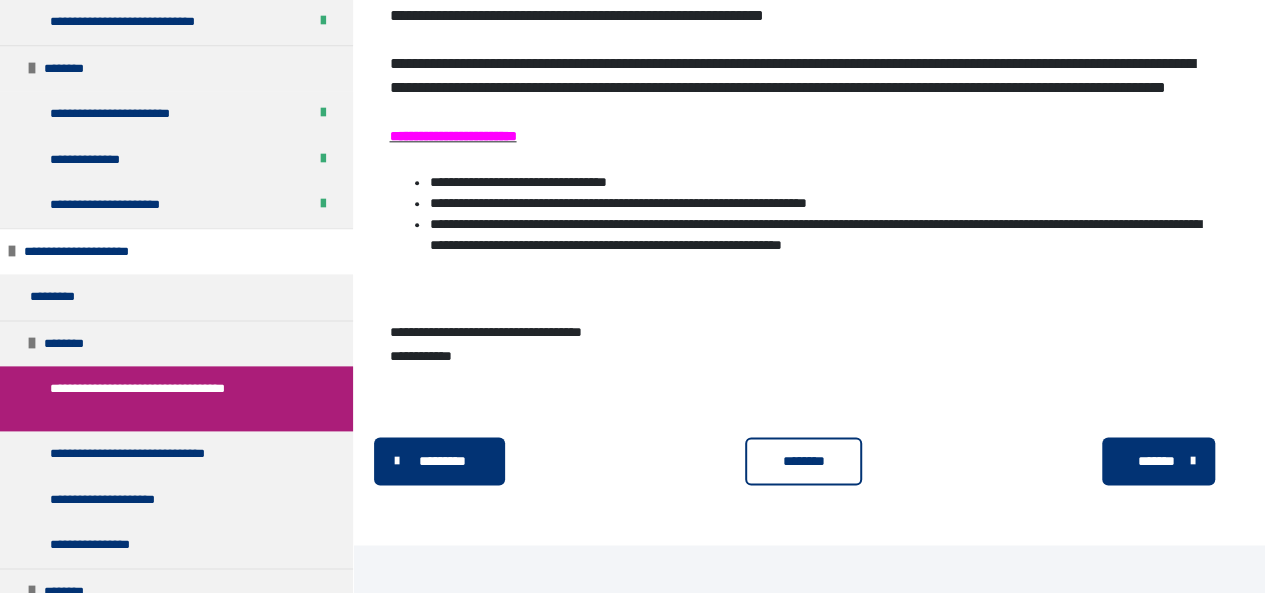 click on "********" at bounding box center (803, 461) 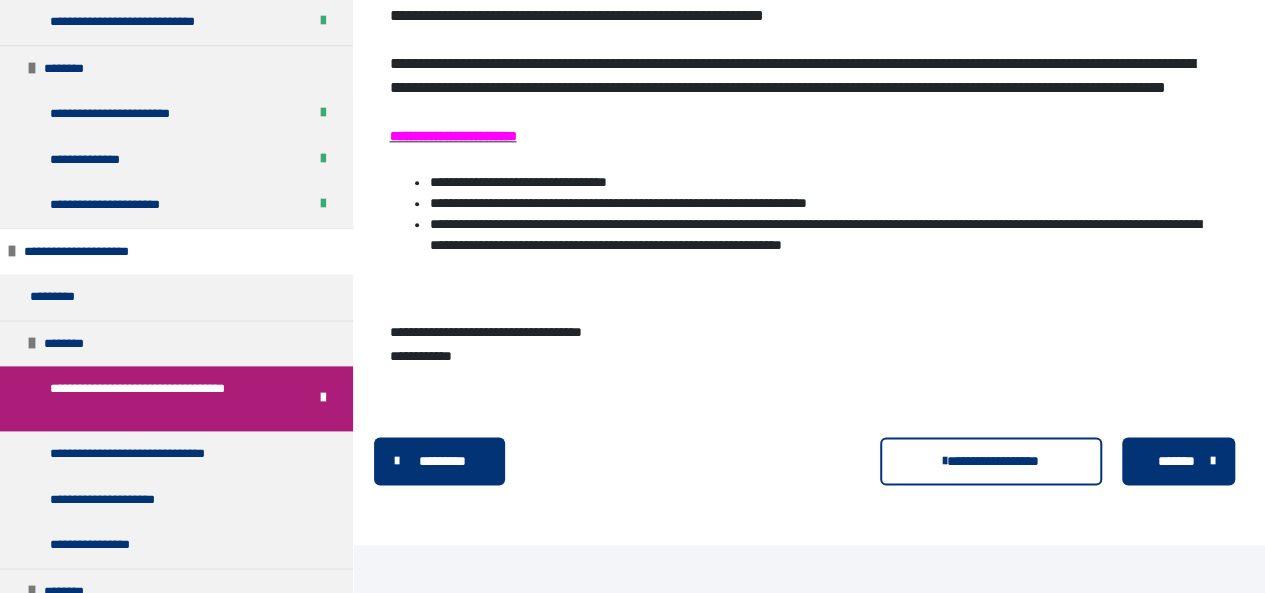 click on "*******" at bounding box center (1176, 461) 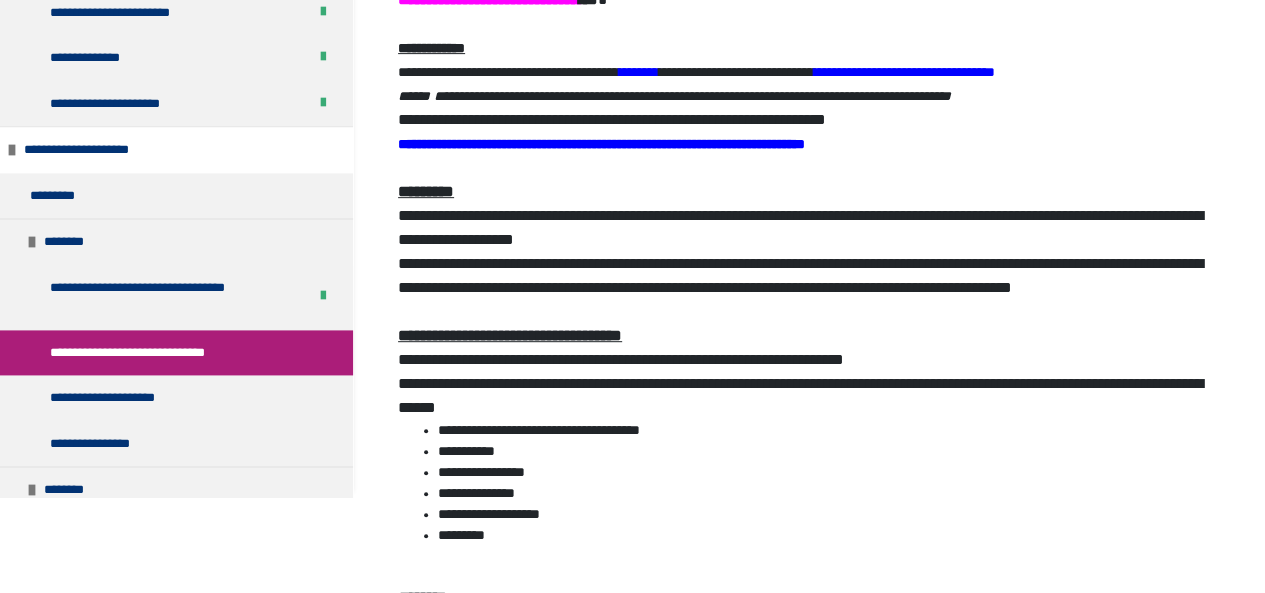 scroll, scrollTop: 154, scrollLeft: 0, axis: vertical 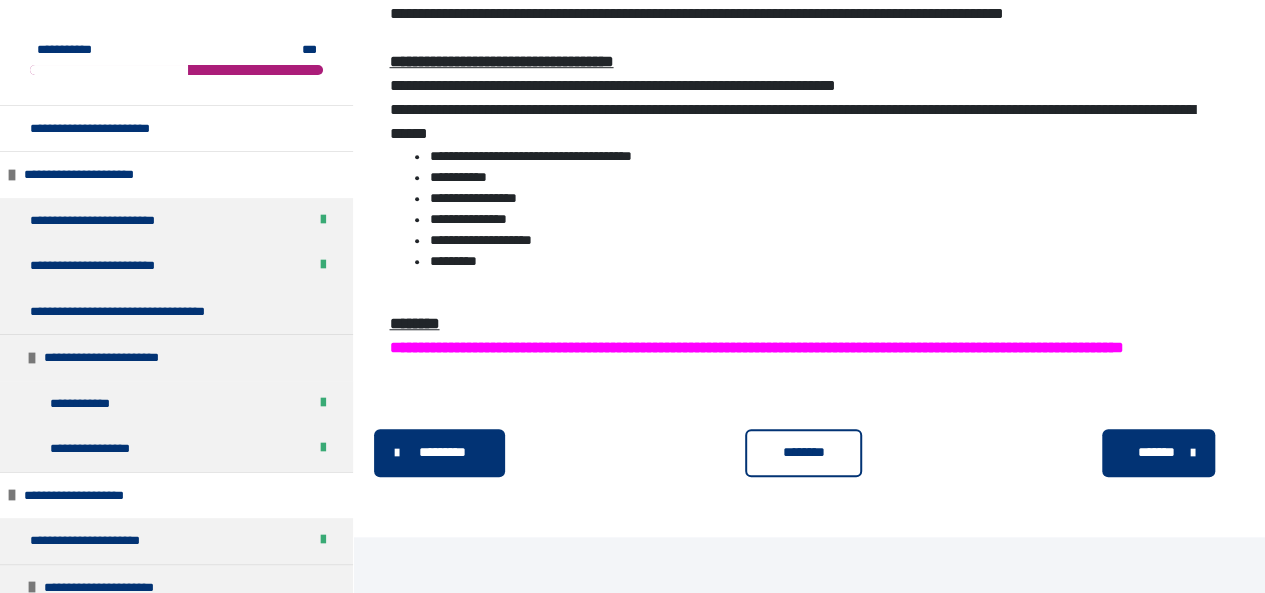 click on "********" at bounding box center [803, 452] 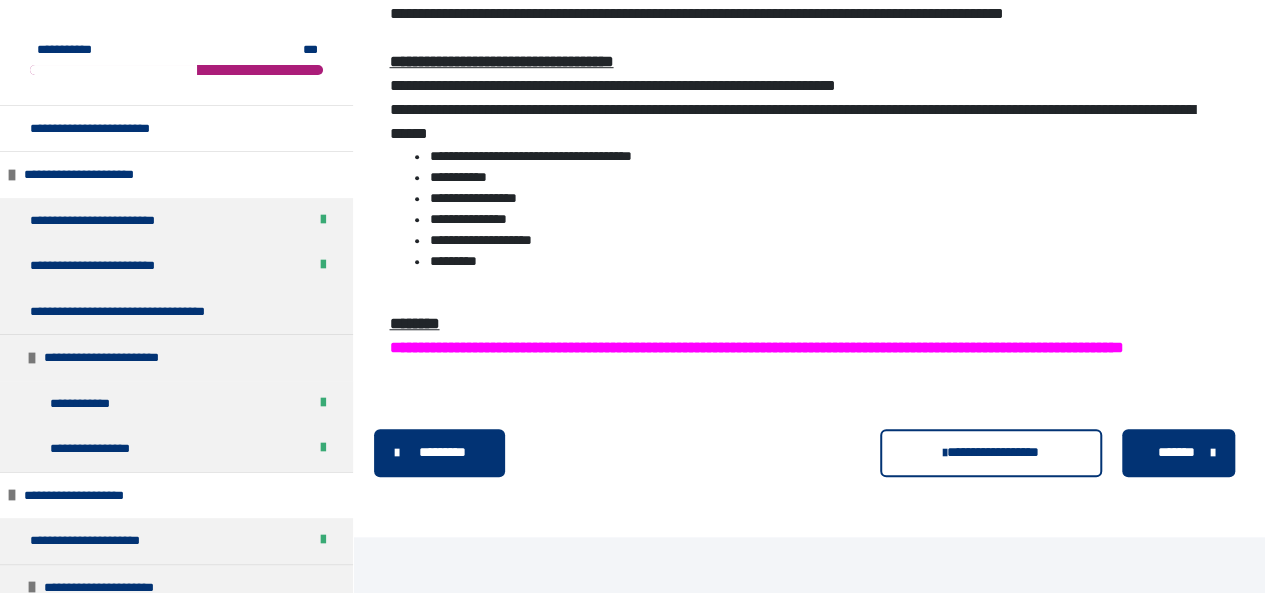 click on "*******" at bounding box center (1176, 452) 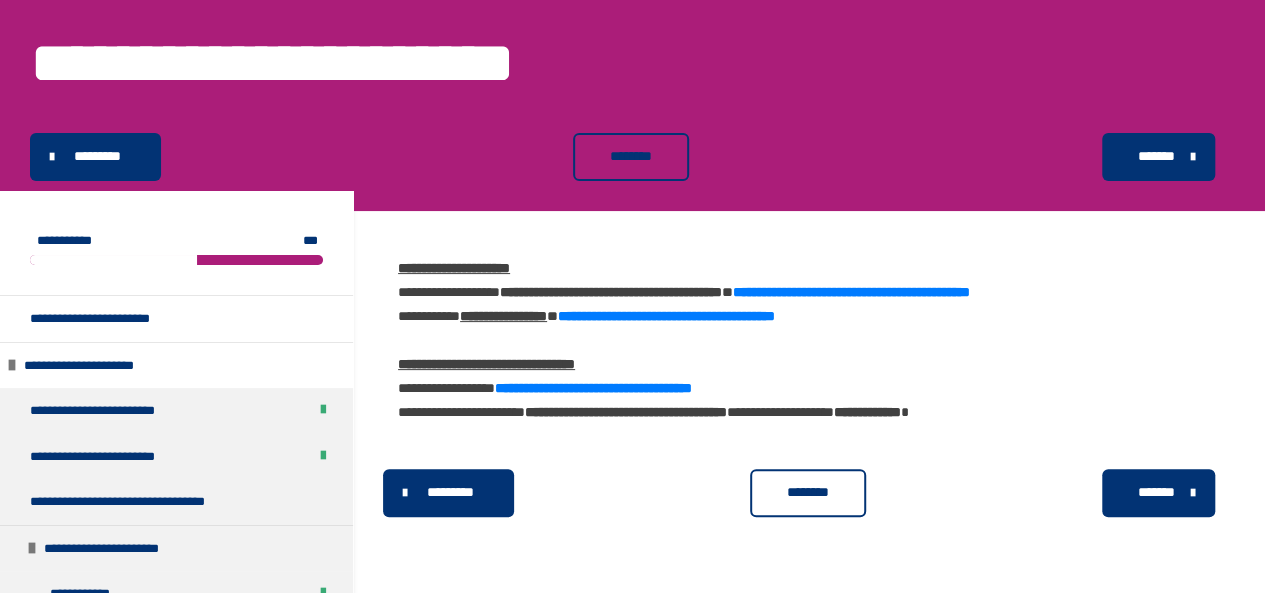 scroll, scrollTop: 102, scrollLeft: 0, axis: vertical 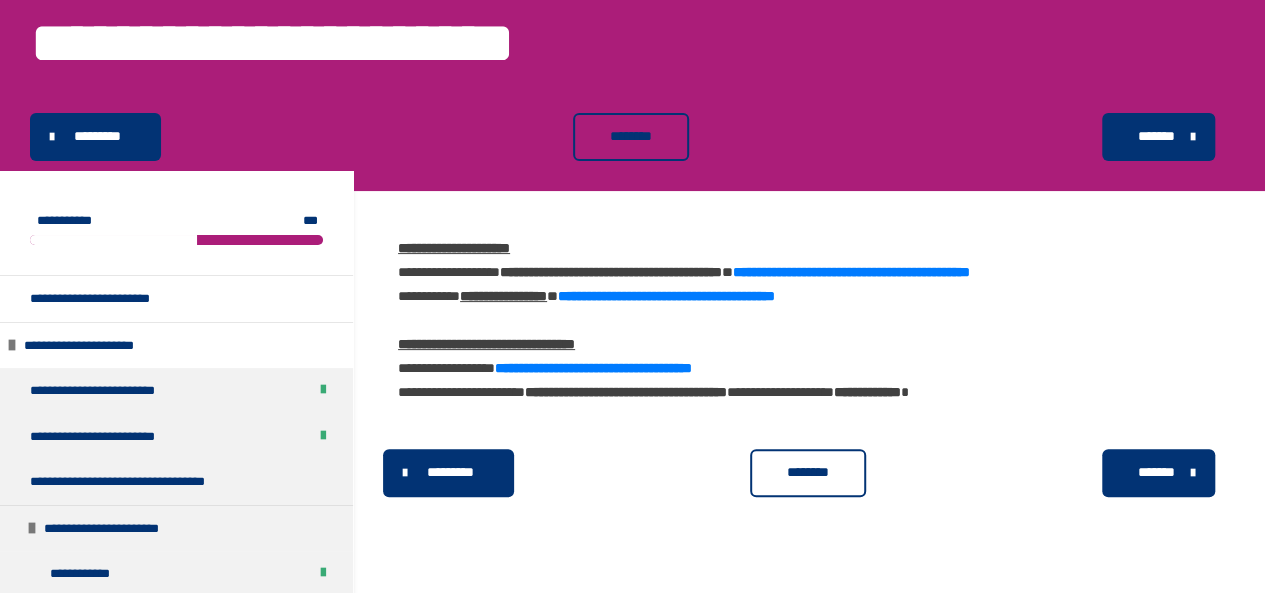 click on "********" at bounding box center (808, 472) 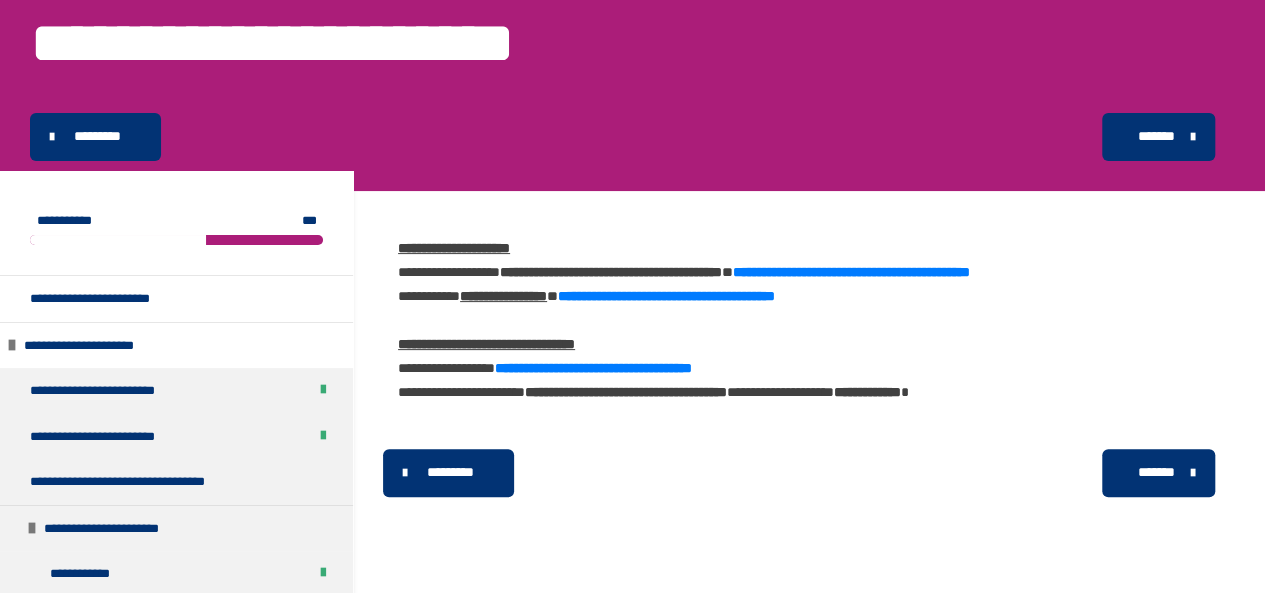 click on "*******" at bounding box center [1156, 472] 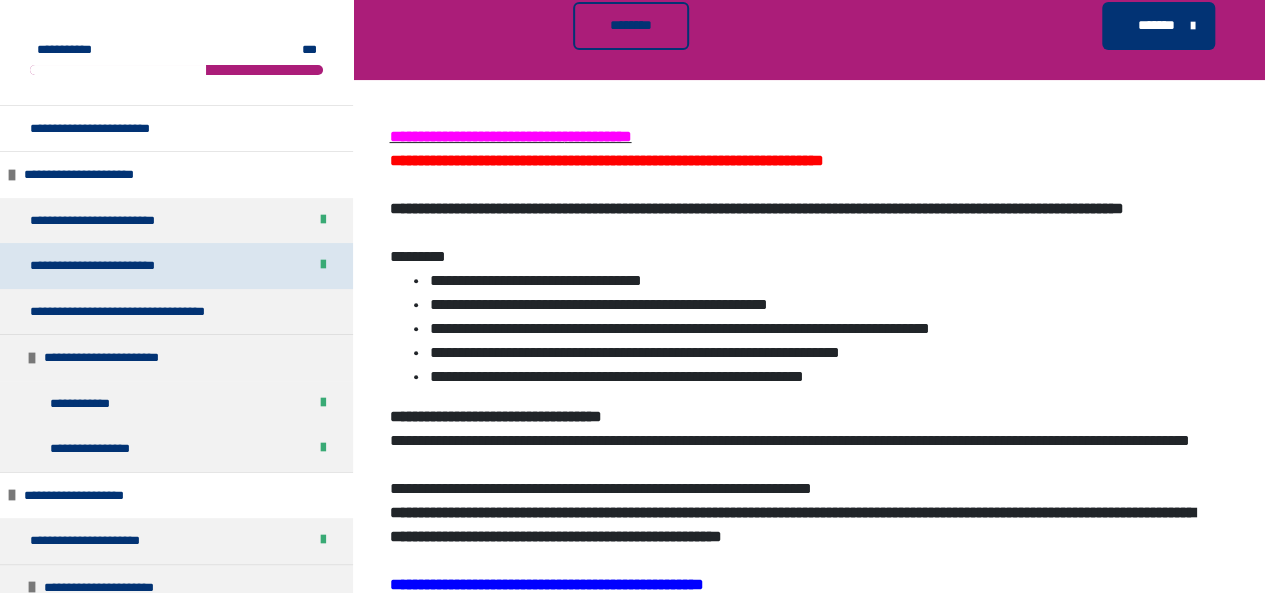 scroll, scrollTop: 335, scrollLeft: 0, axis: vertical 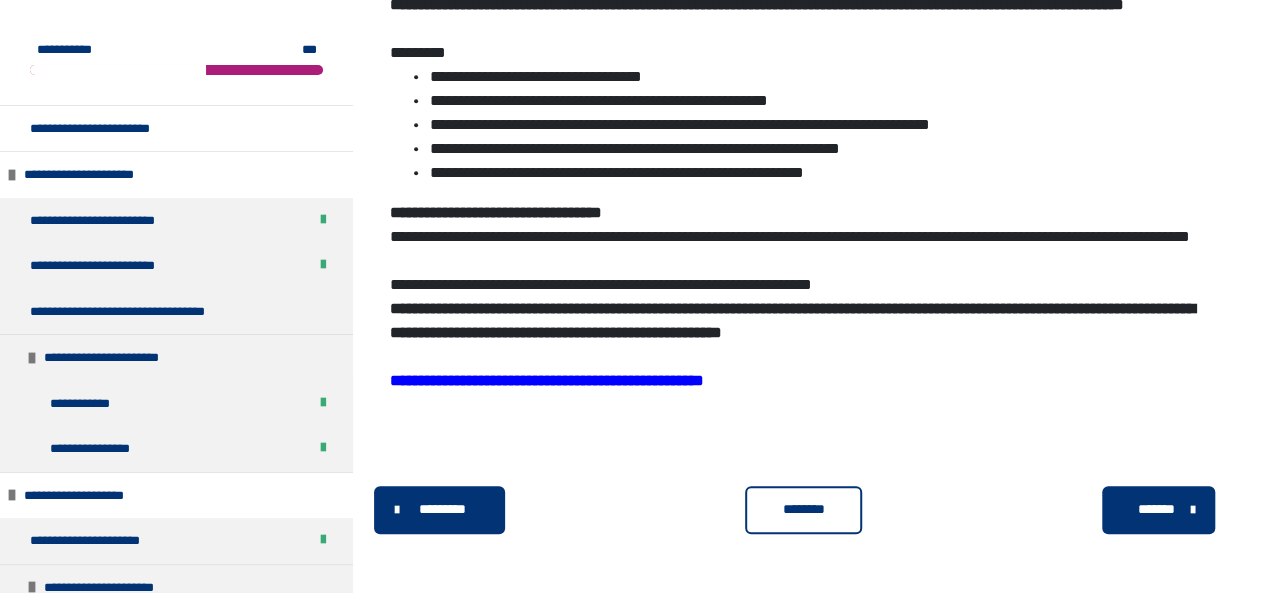 click on "**********" at bounding box center [546, 380] 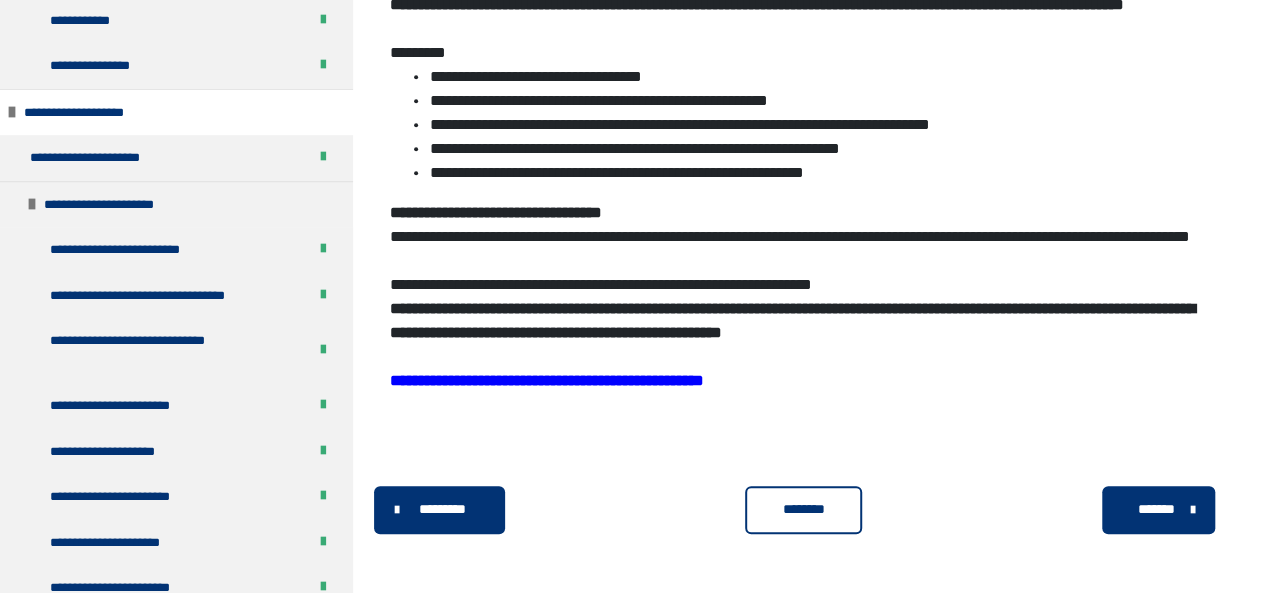 scroll, scrollTop: 387, scrollLeft: 0, axis: vertical 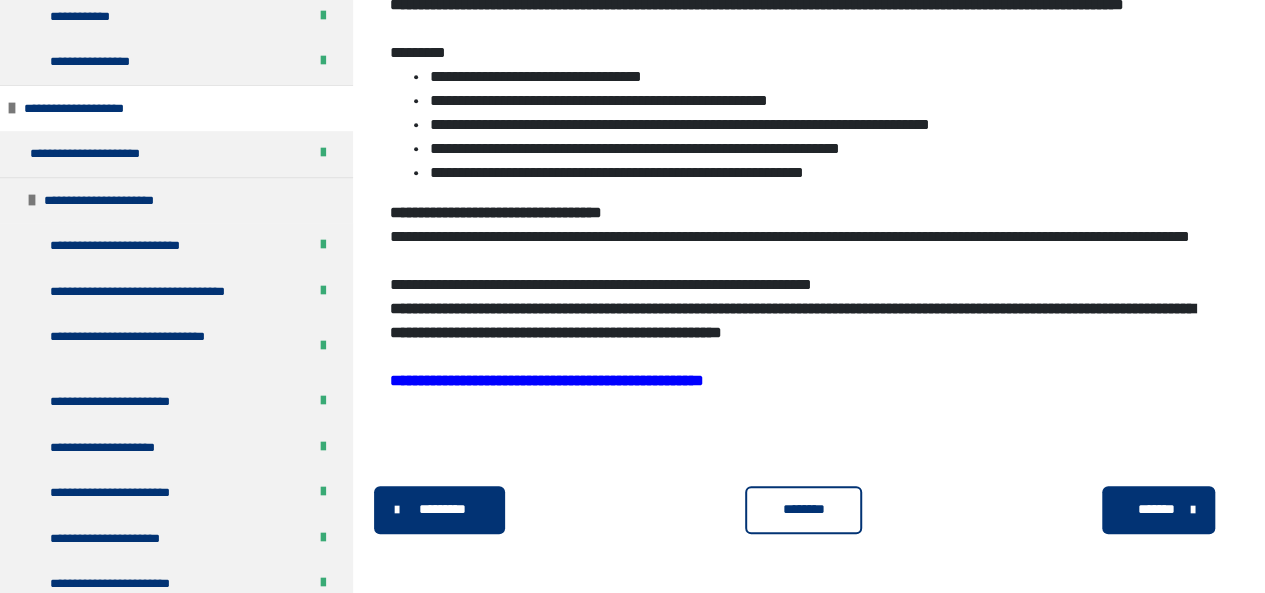 click on "*******" at bounding box center (1156, 509) 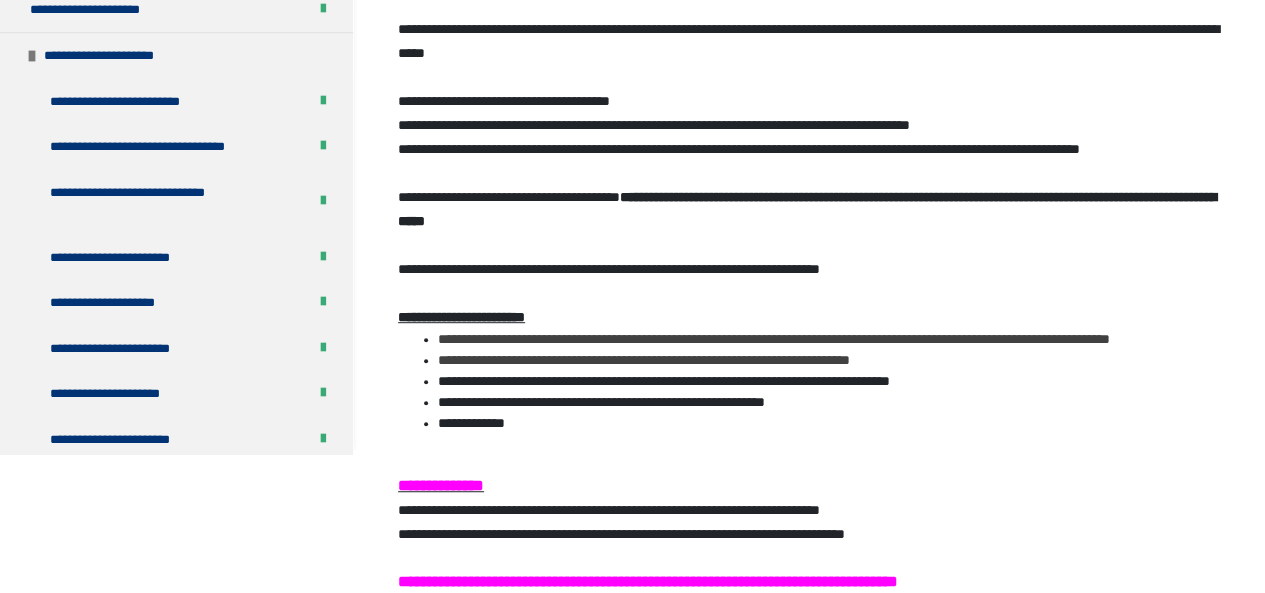 scroll, scrollTop: 78, scrollLeft: 0, axis: vertical 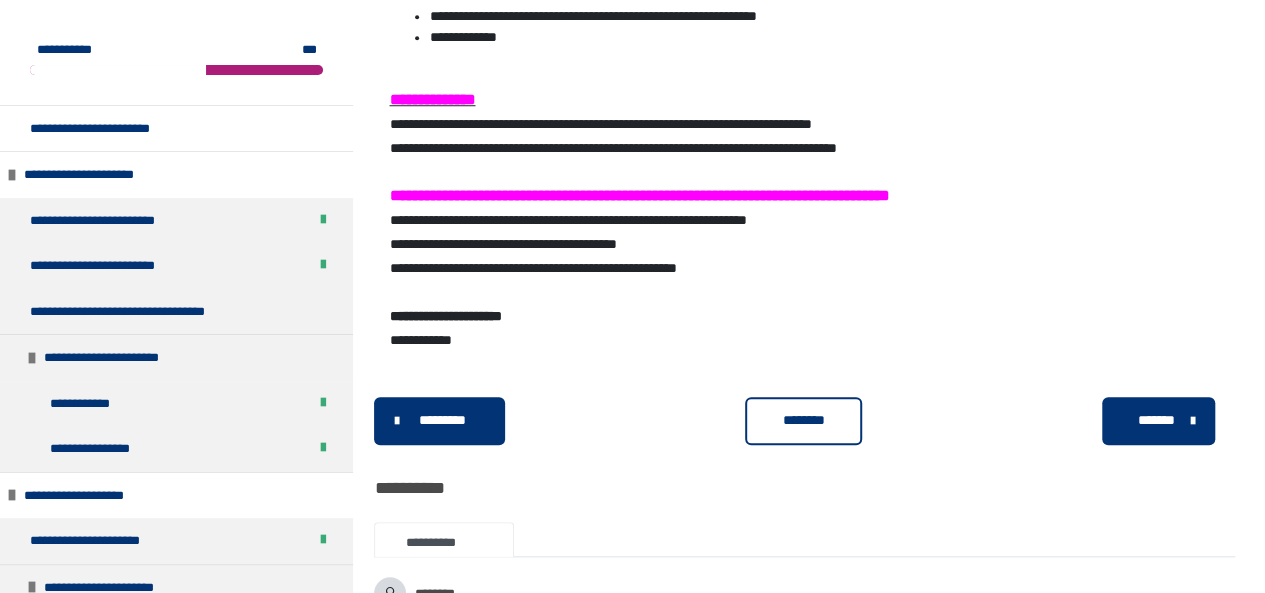 click on "********" at bounding box center [803, 420] 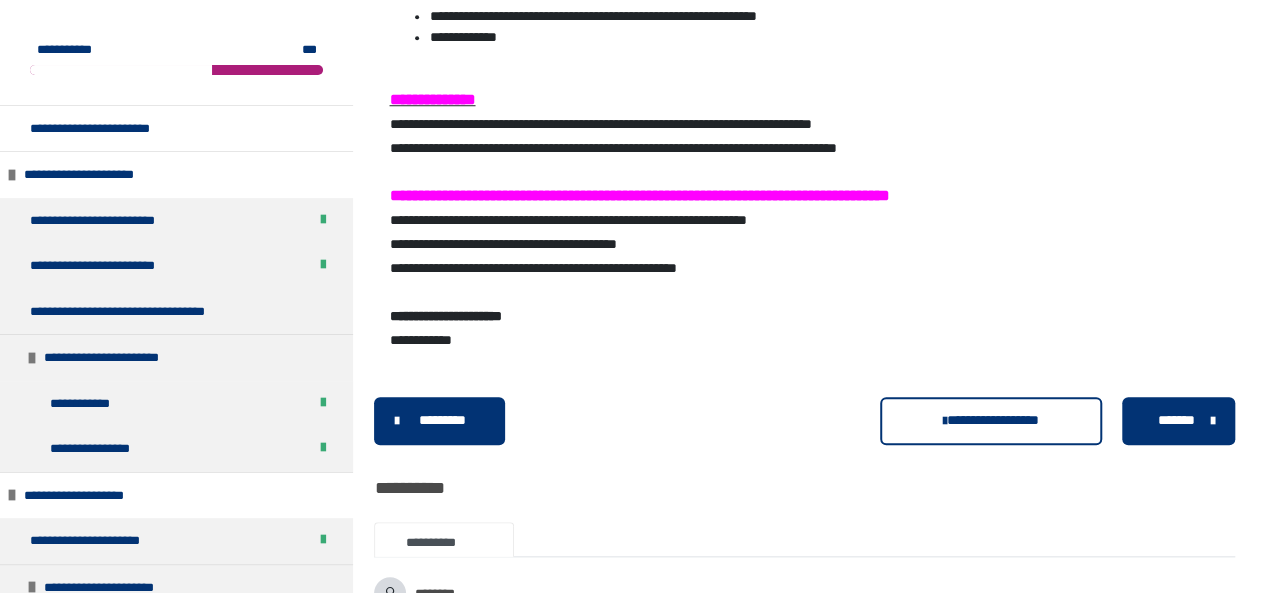 click on "*******" at bounding box center (1176, 420) 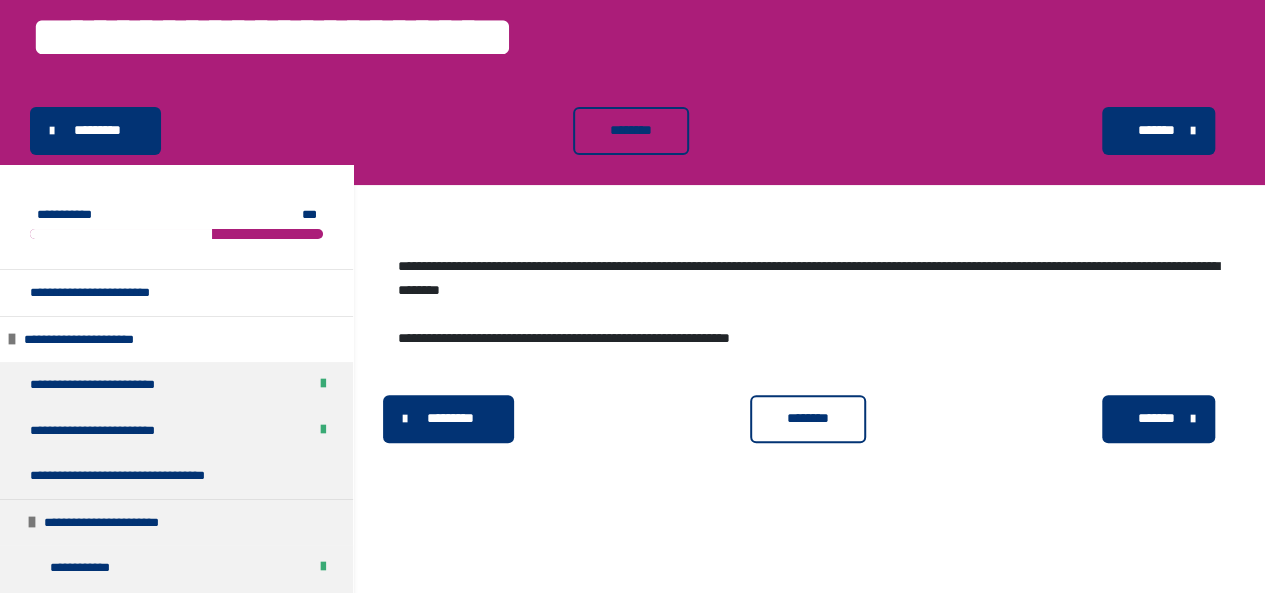 scroll, scrollTop: 116, scrollLeft: 0, axis: vertical 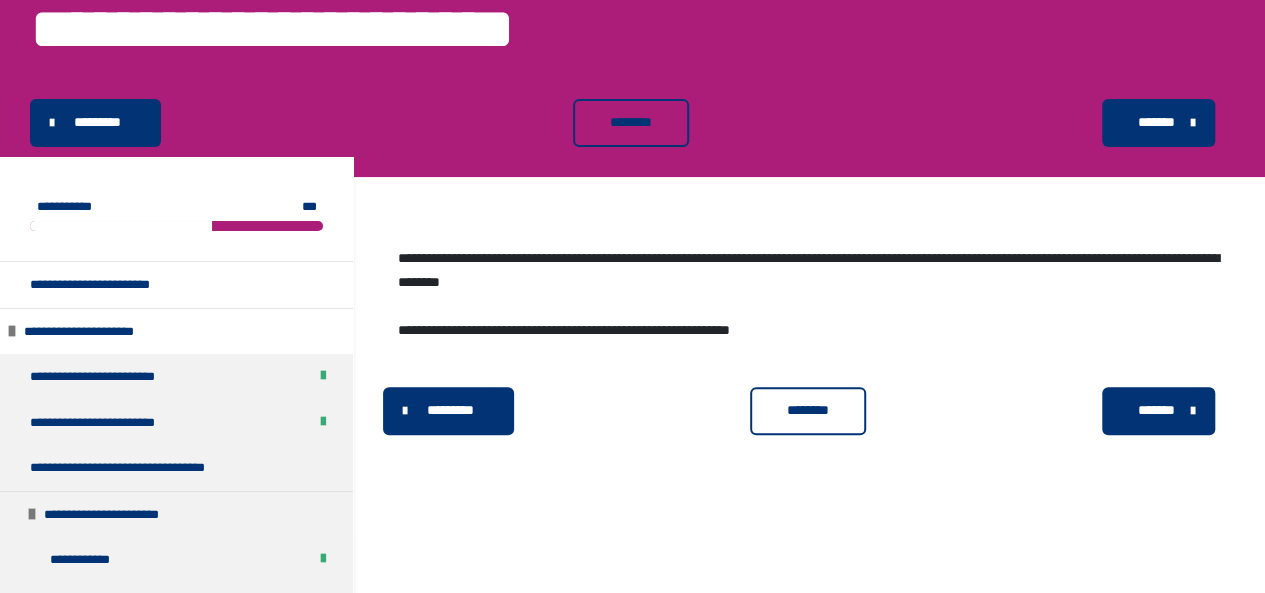 click on "********" at bounding box center (808, 410) 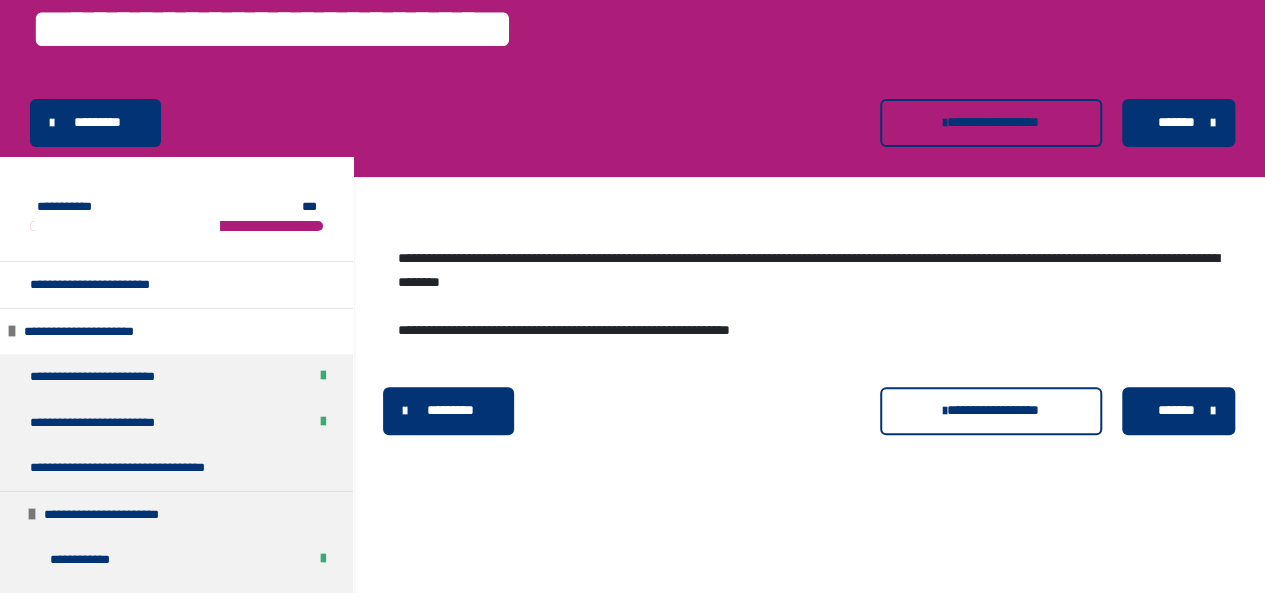 click on "*******" at bounding box center [1178, 411] 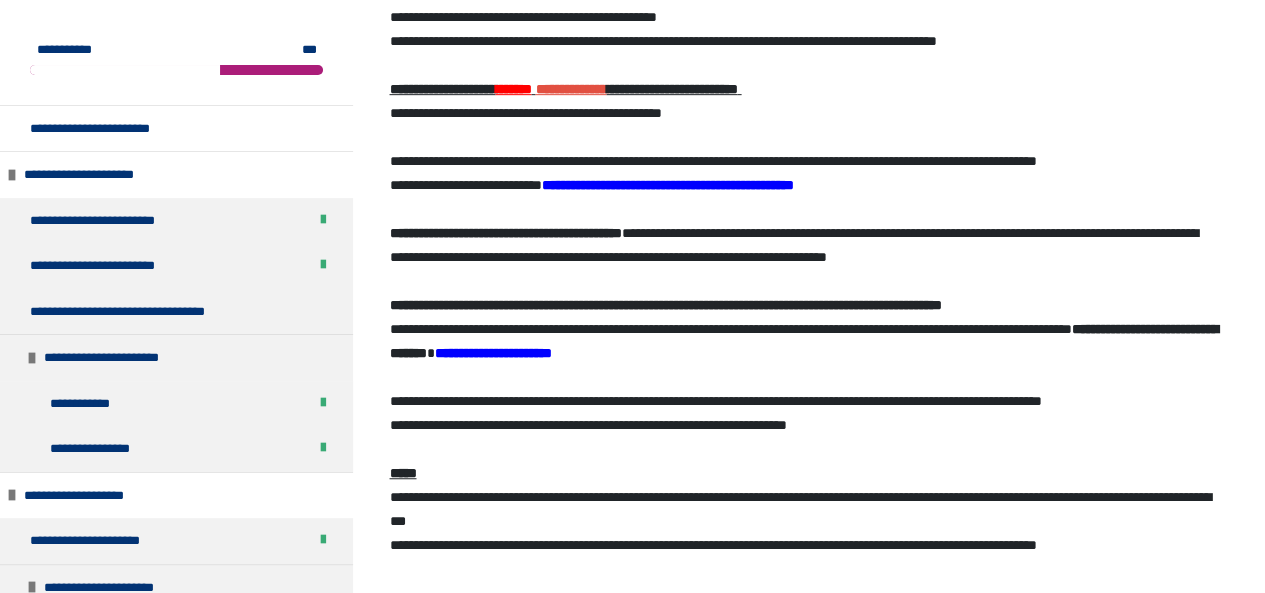 scroll, scrollTop: 509, scrollLeft: 0, axis: vertical 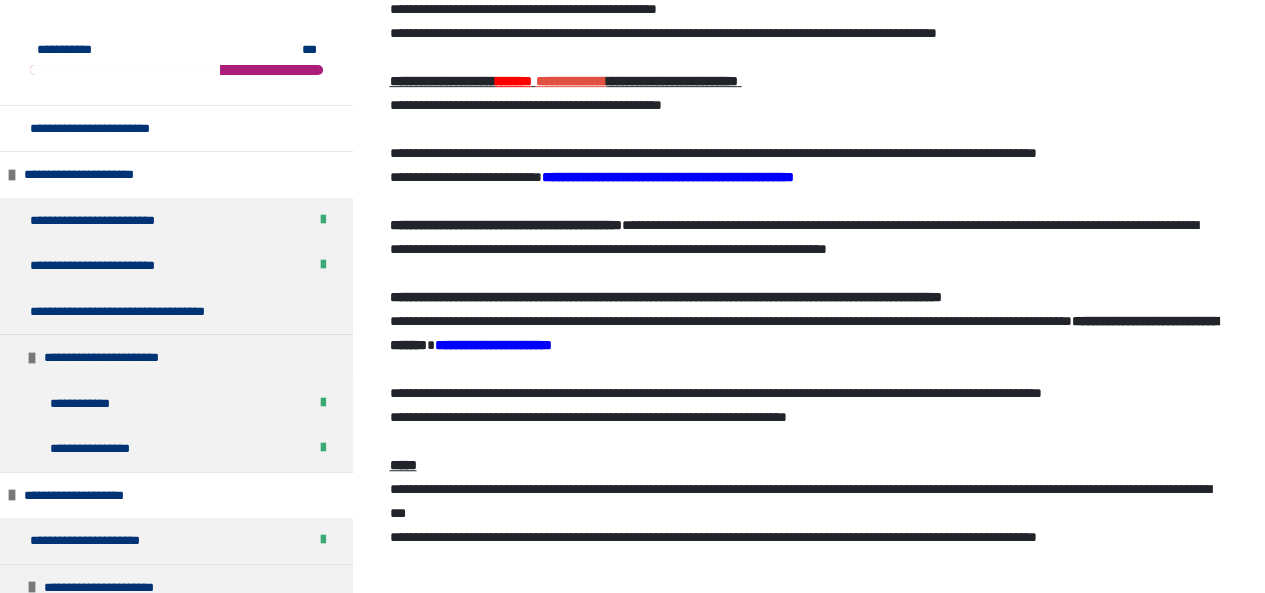click on "**********" at bounding box center (667, 177) 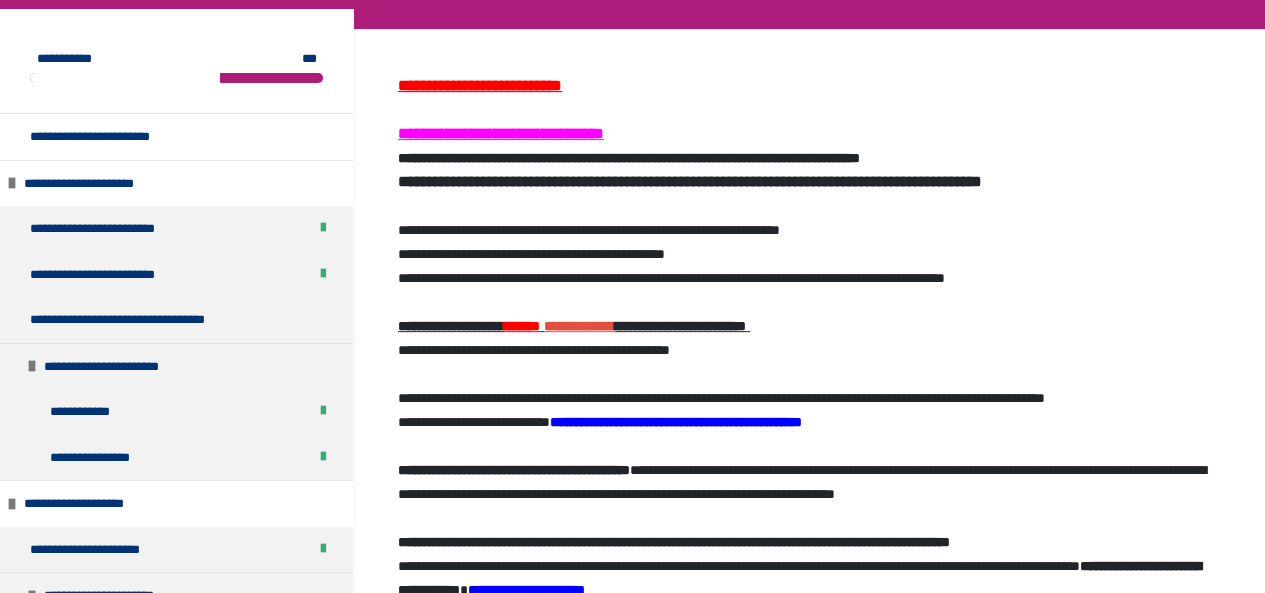 scroll, scrollTop: 290, scrollLeft: 0, axis: vertical 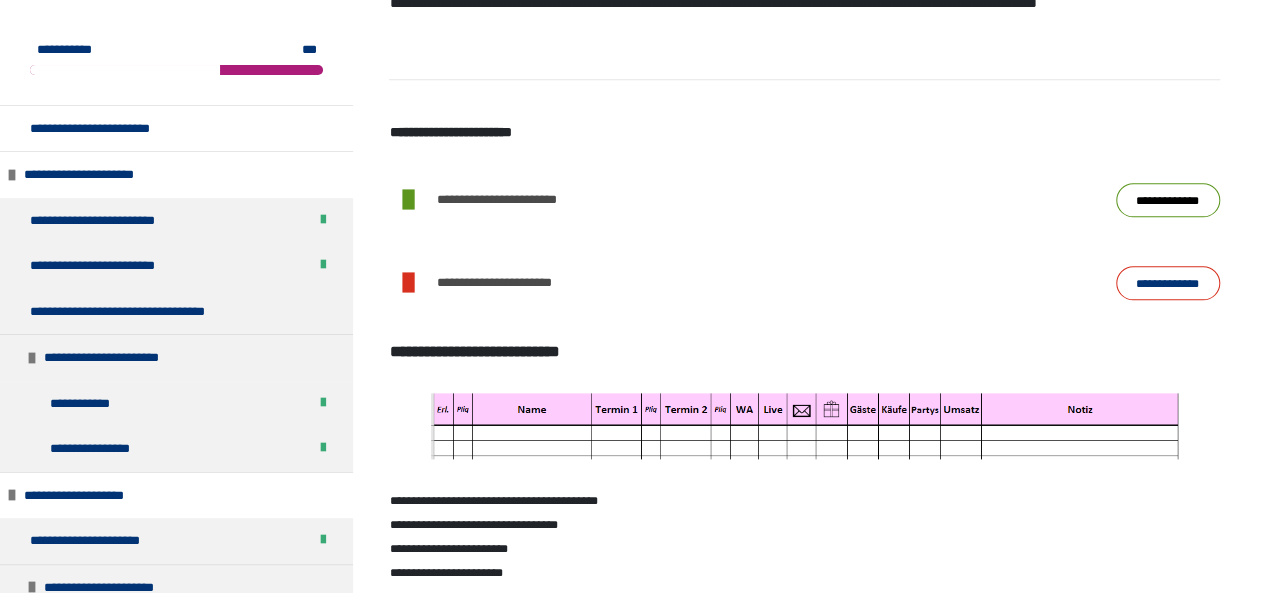 click on "**********" at bounding box center [1168, 199] 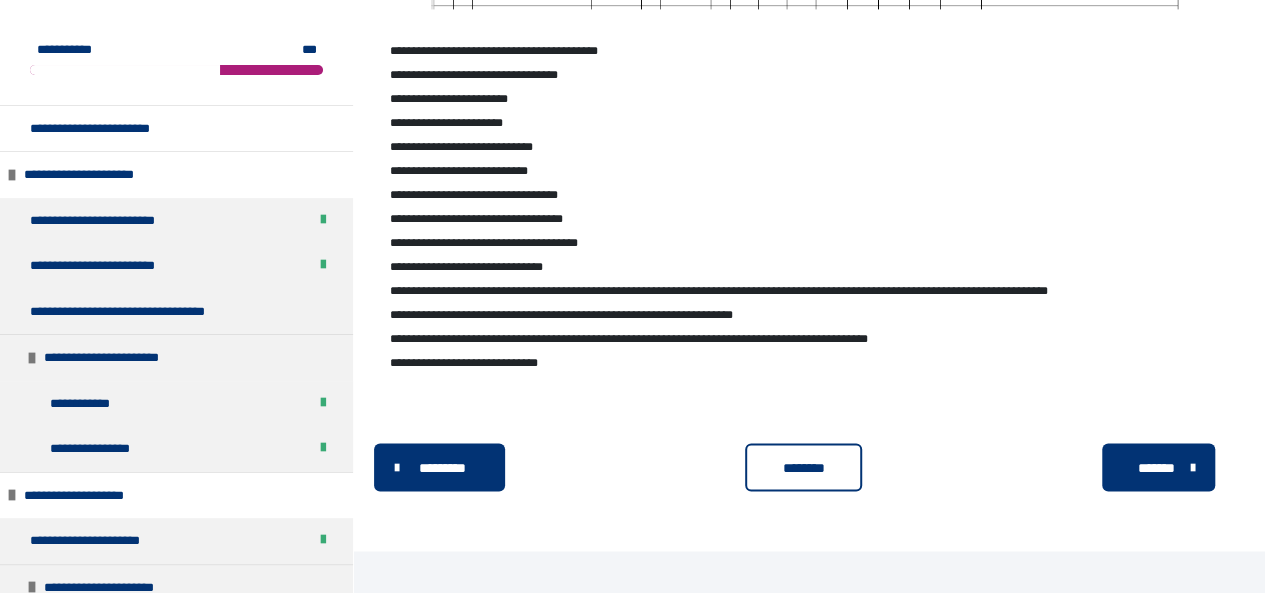 scroll, scrollTop: 1494, scrollLeft: 0, axis: vertical 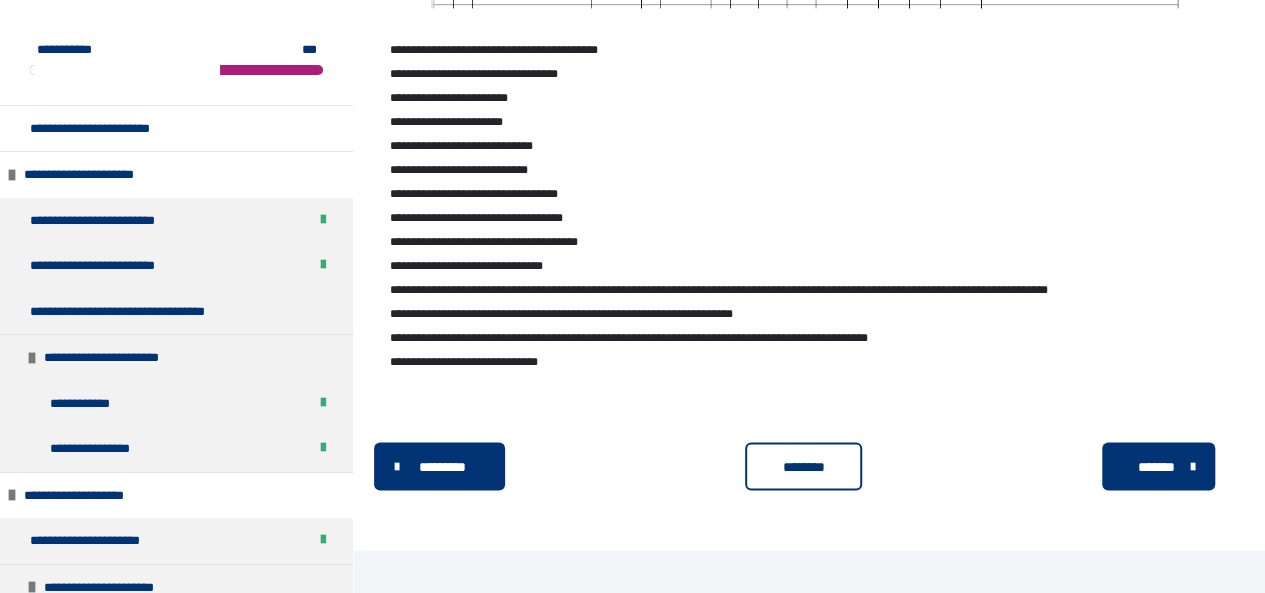 click on "********" at bounding box center [803, 466] 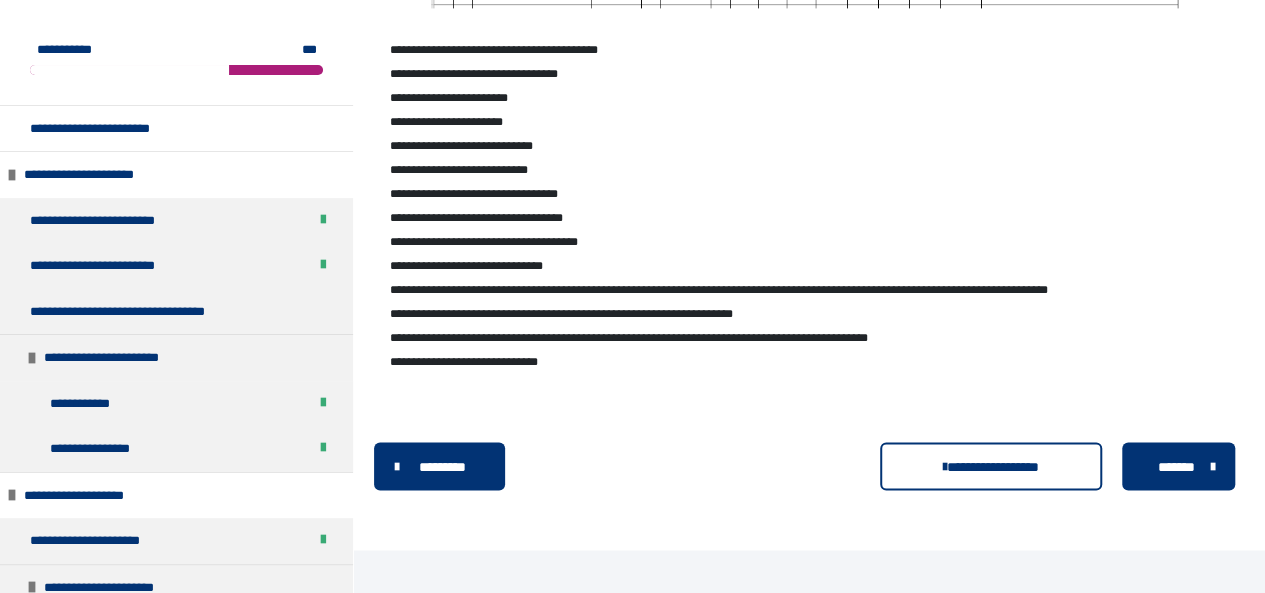 click on "*******" at bounding box center (1176, 466) 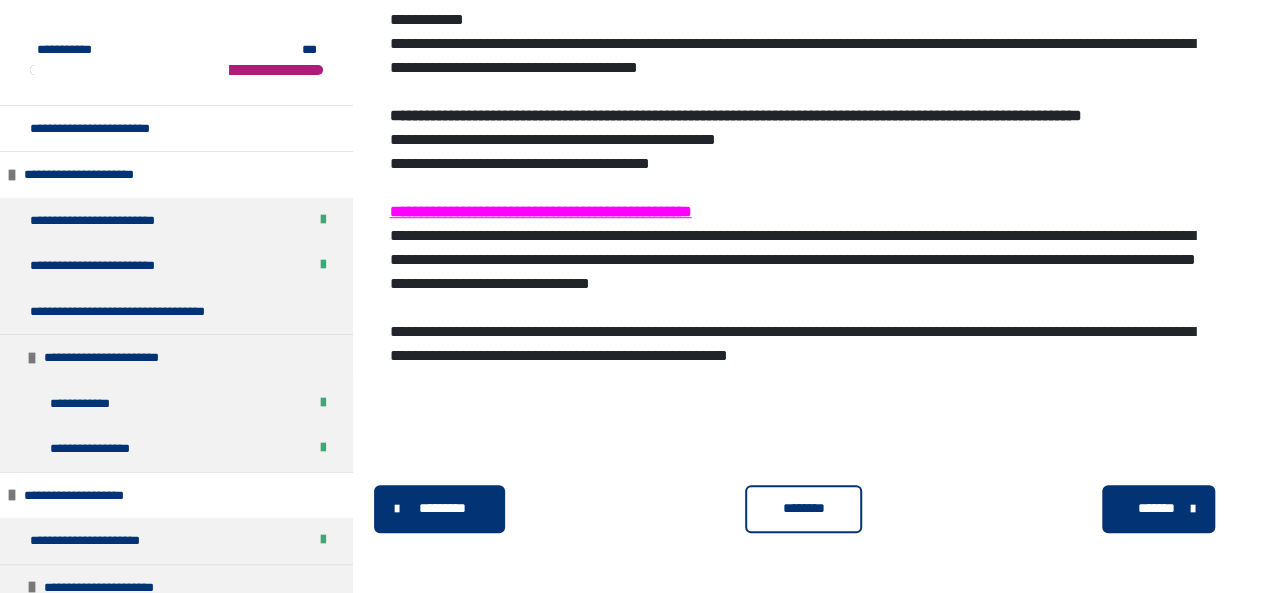 scroll, scrollTop: 572, scrollLeft: 0, axis: vertical 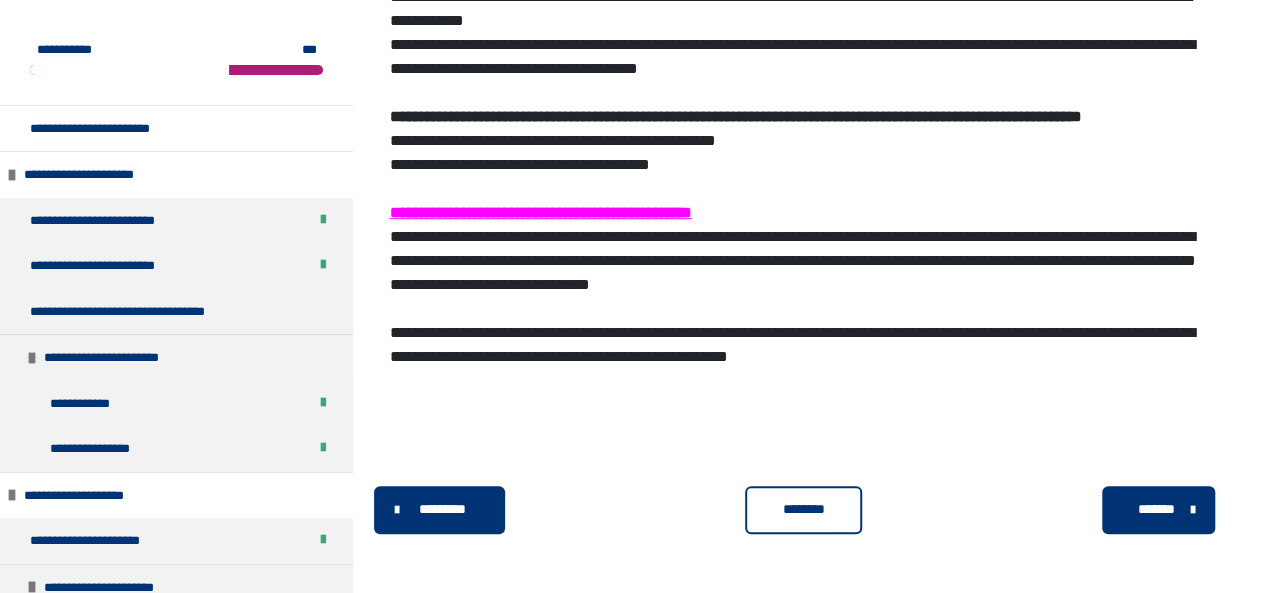 click on "********" at bounding box center [803, 509] 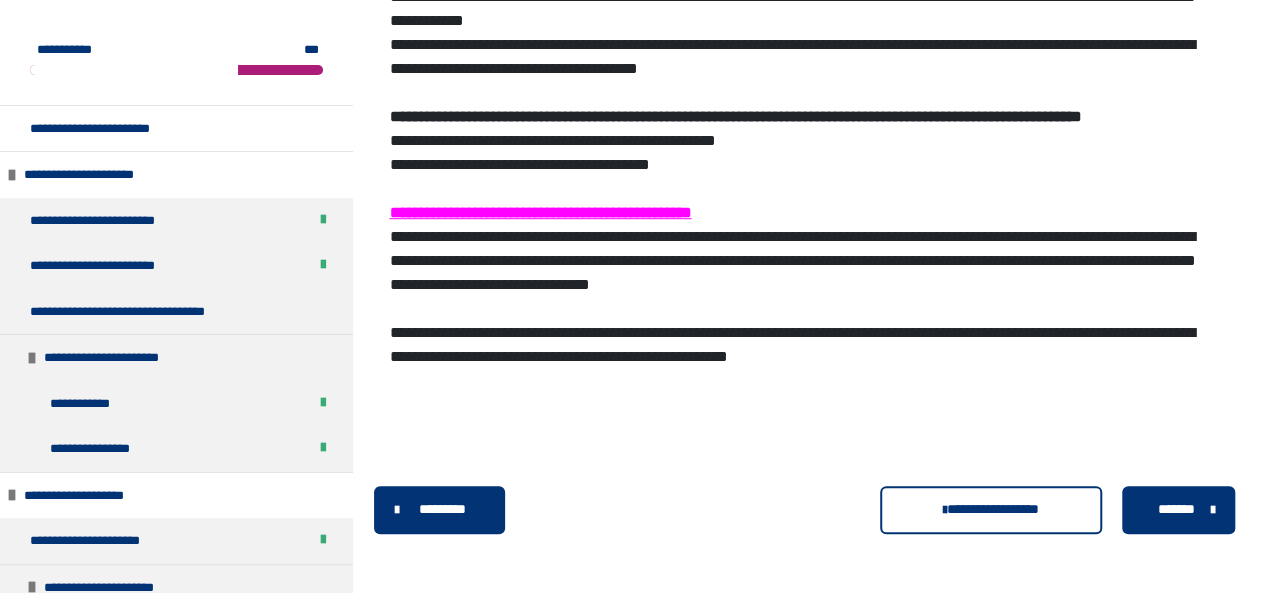 click on "*******" at bounding box center (1176, 509) 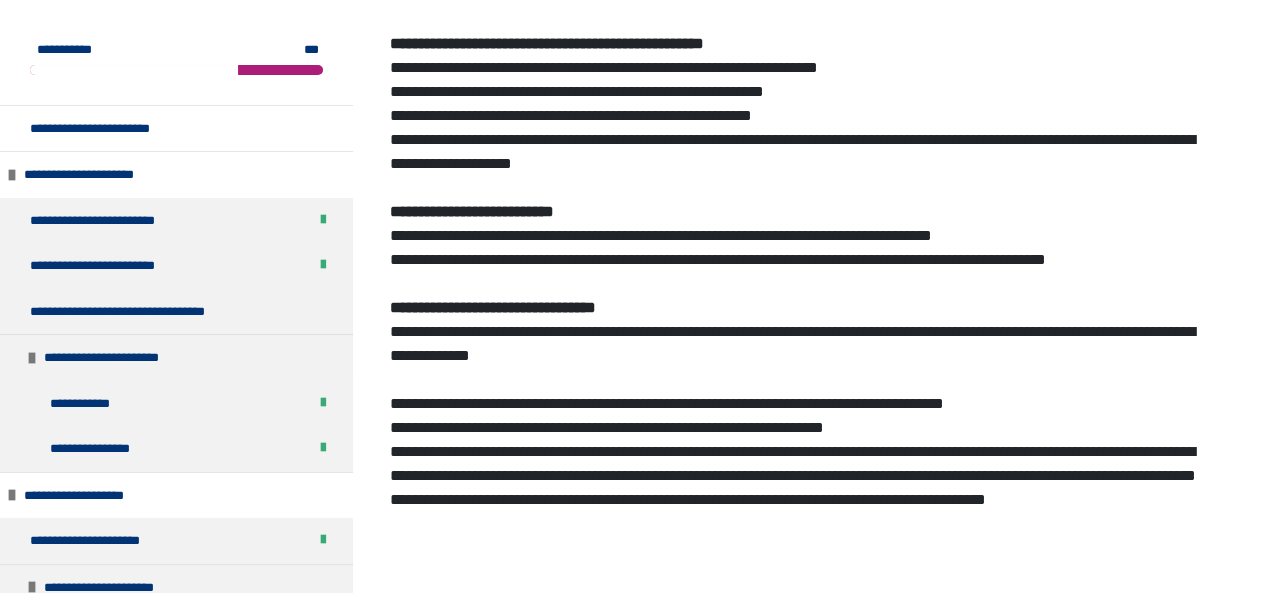 scroll, scrollTop: 545, scrollLeft: 0, axis: vertical 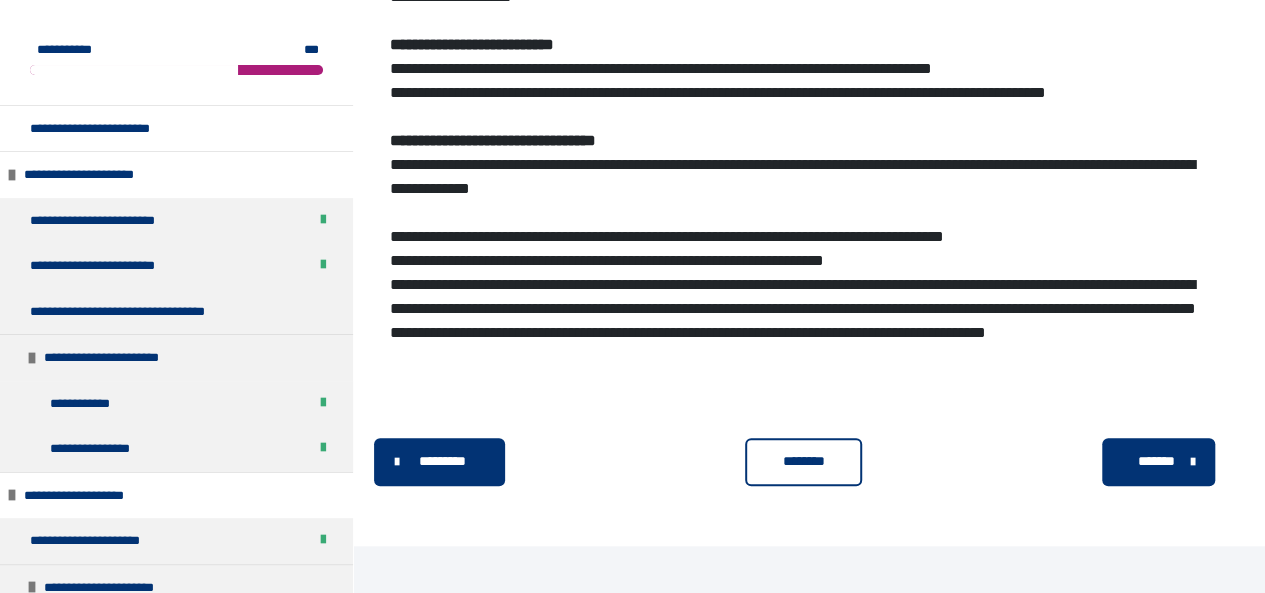 click on "********" at bounding box center [803, 462] 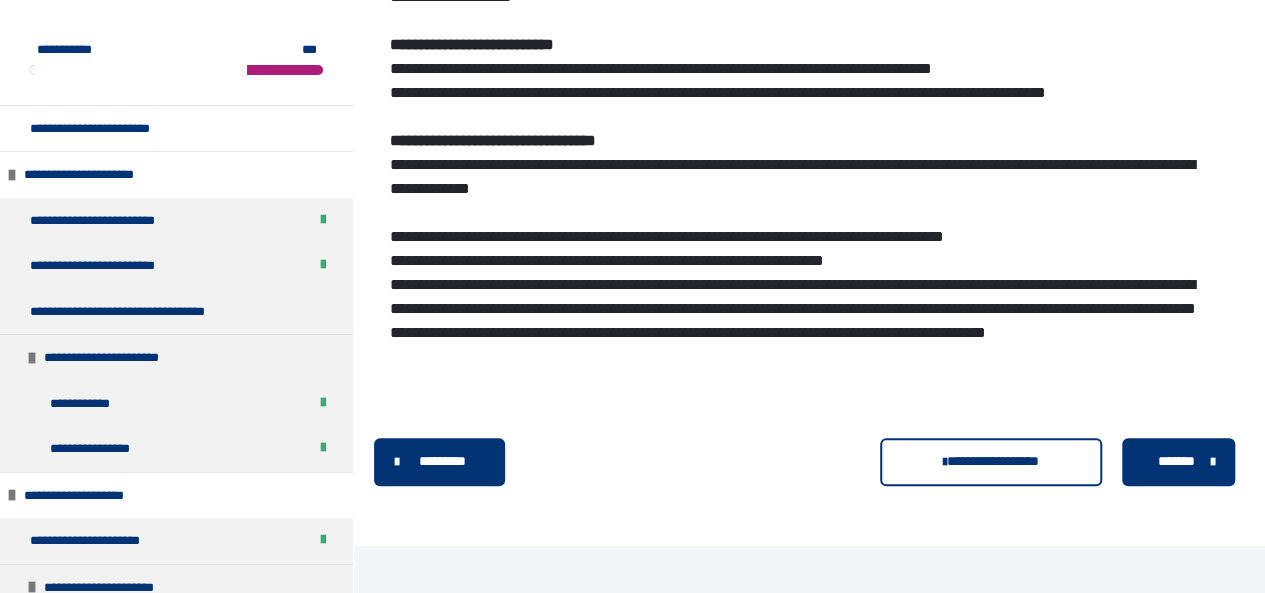 click on "*******" at bounding box center [1178, 462] 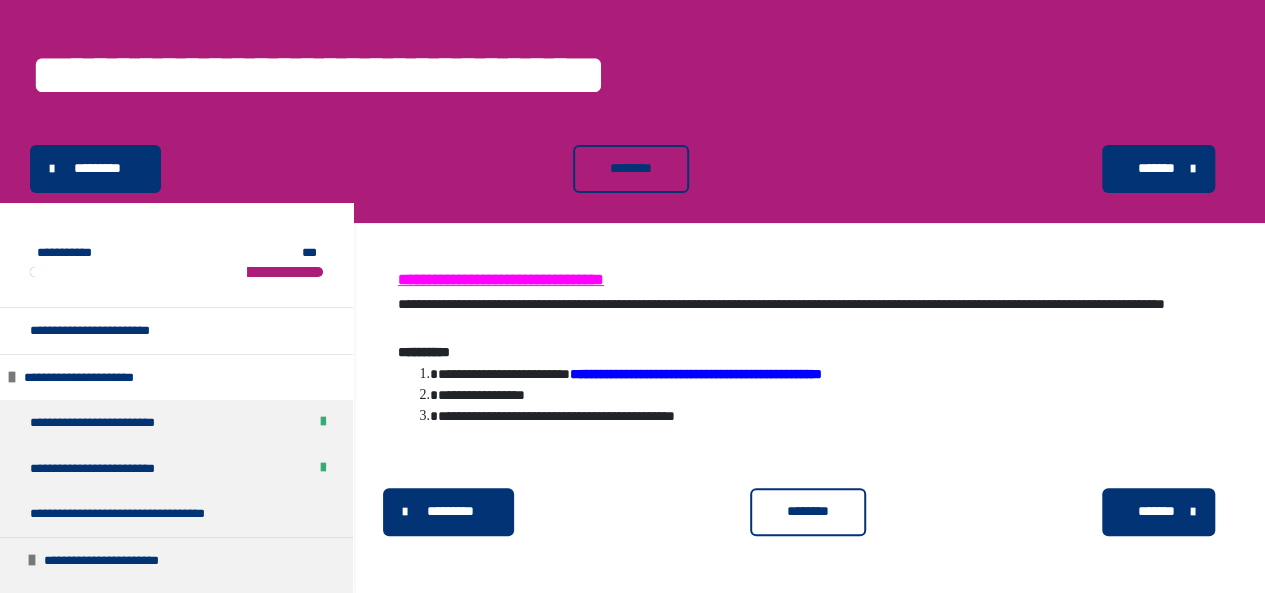 scroll, scrollTop: 80, scrollLeft: 0, axis: vertical 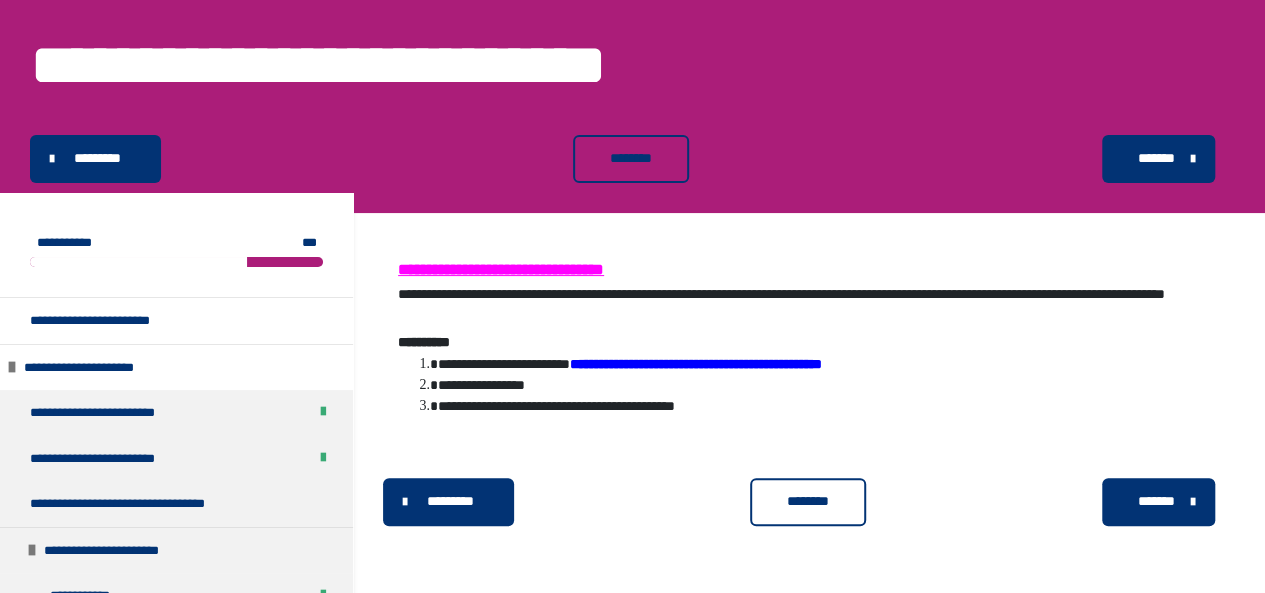 click on "**********" at bounding box center [696, 364] 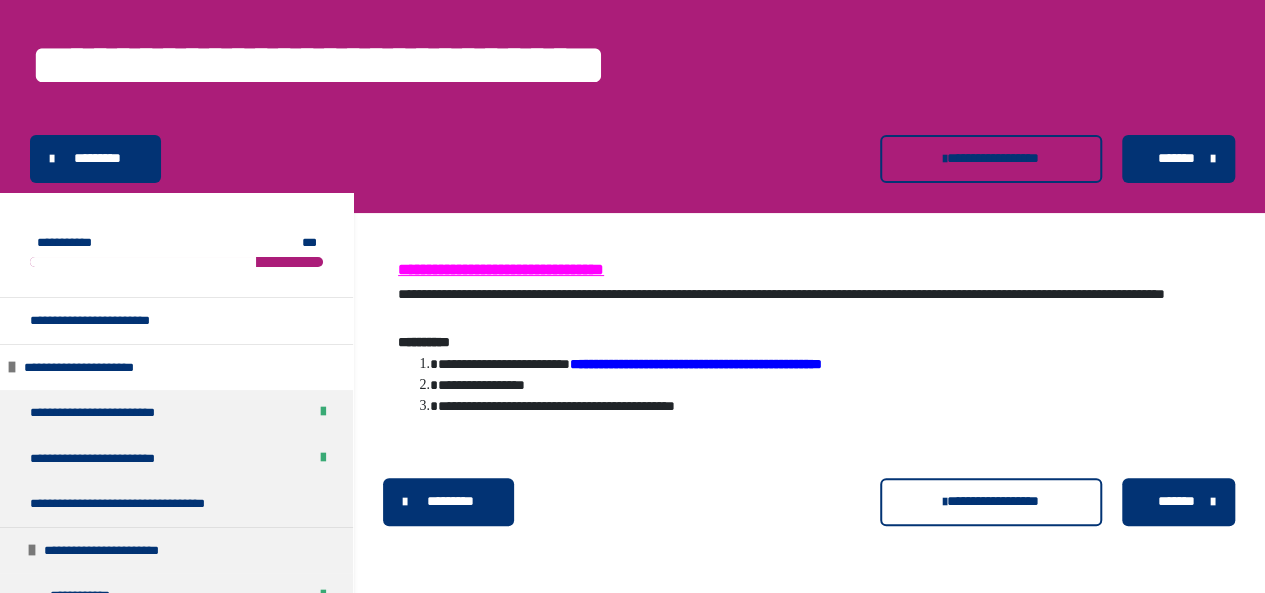 click on "*******" at bounding box center (1176, 501) 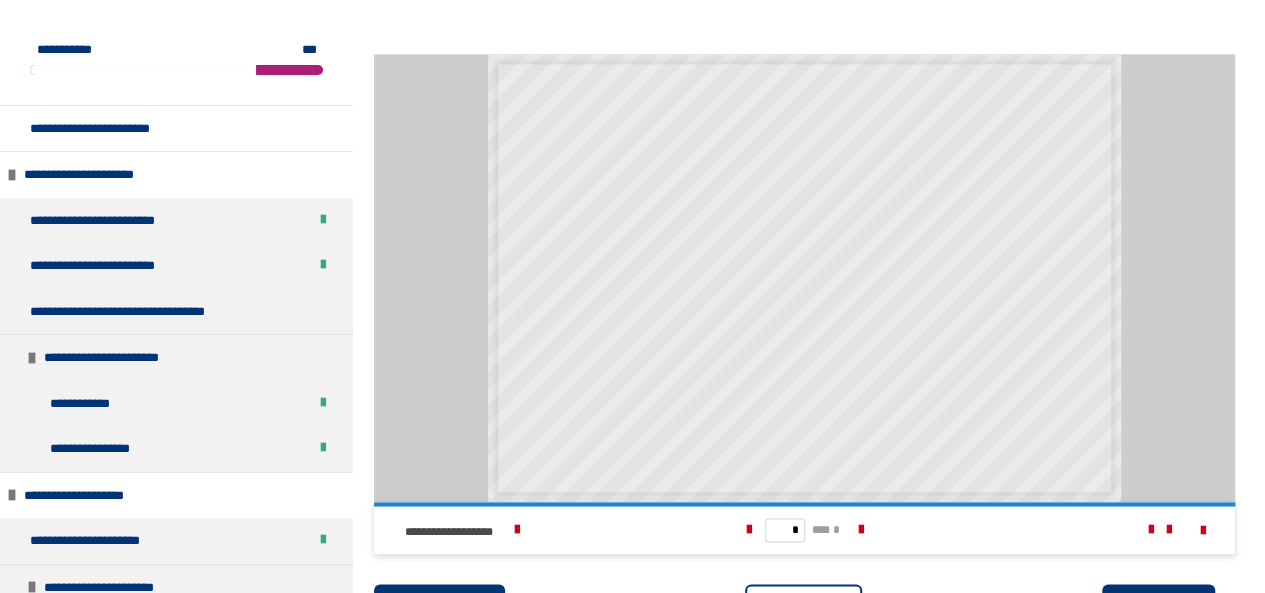 scroll, scrollTop: 1480, scrollLeft: 0, axis: vertical 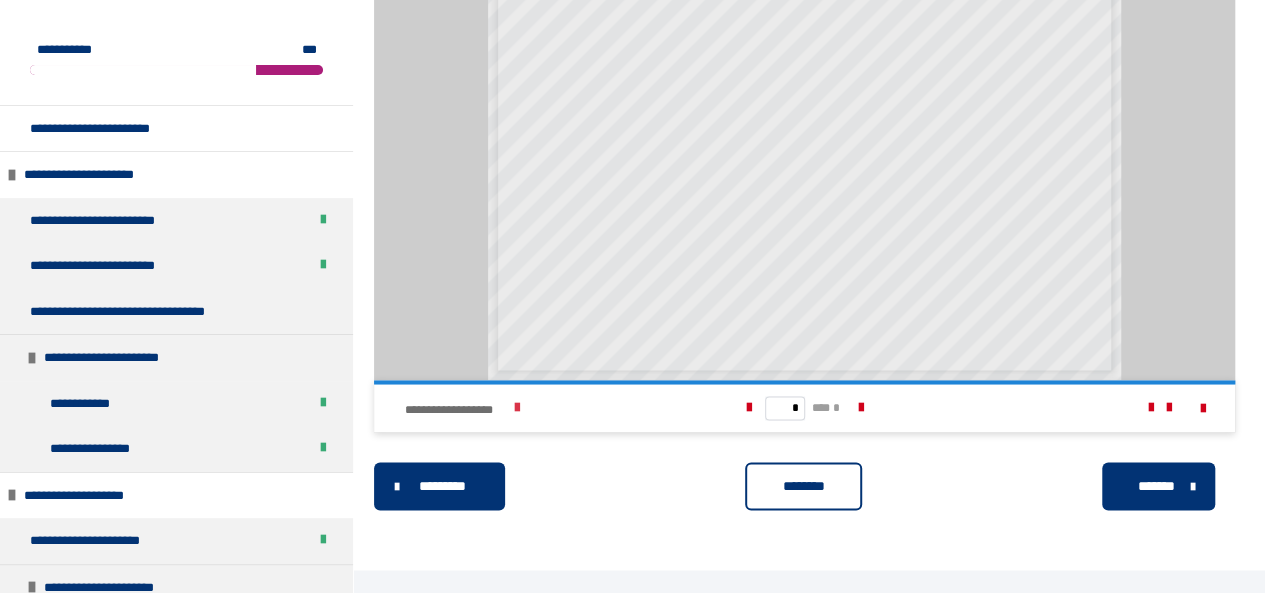 click at bounding box center (517, 408) 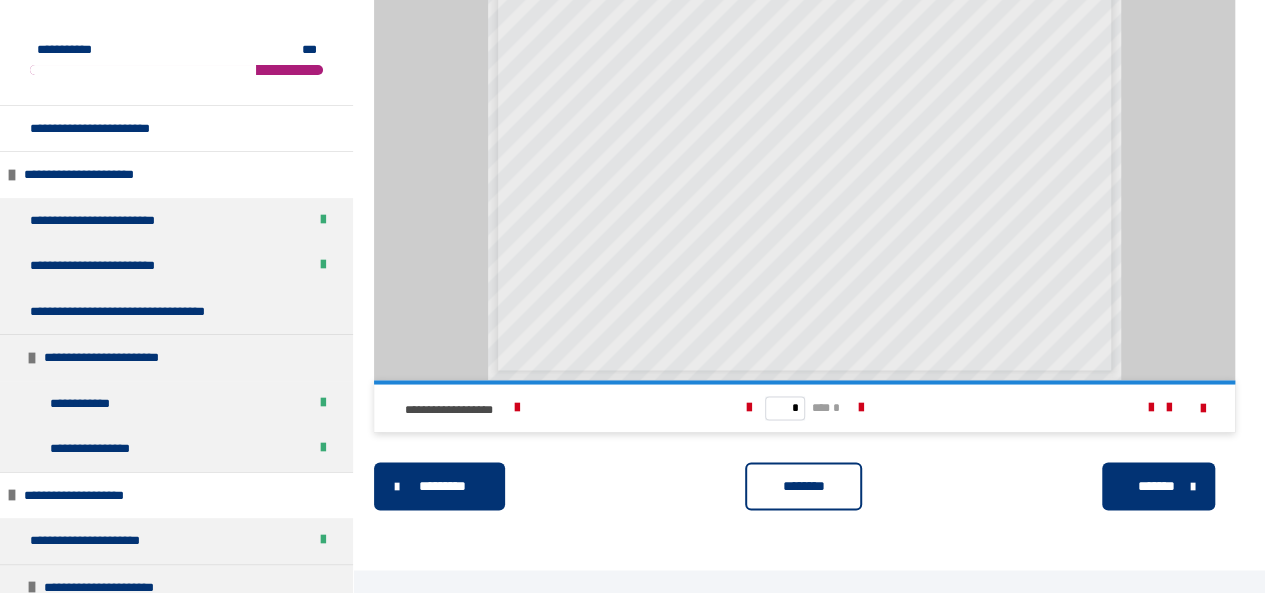 click on "********" at bounding box center [803, 485] 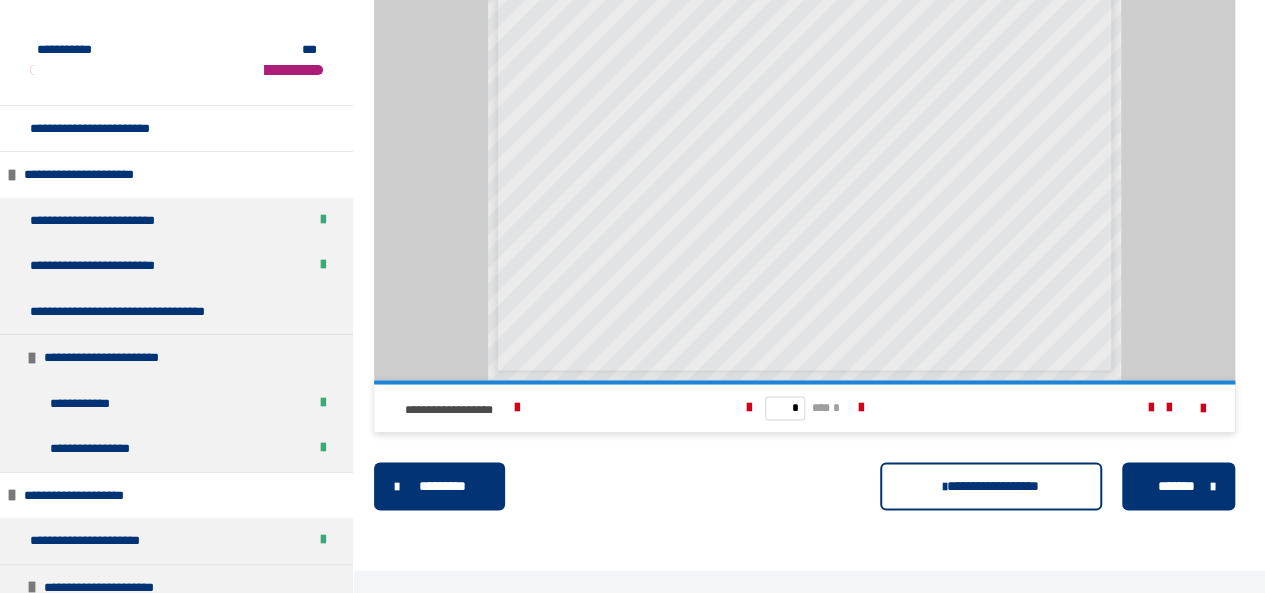 click on "*******" at bounding box center [1178, 486] 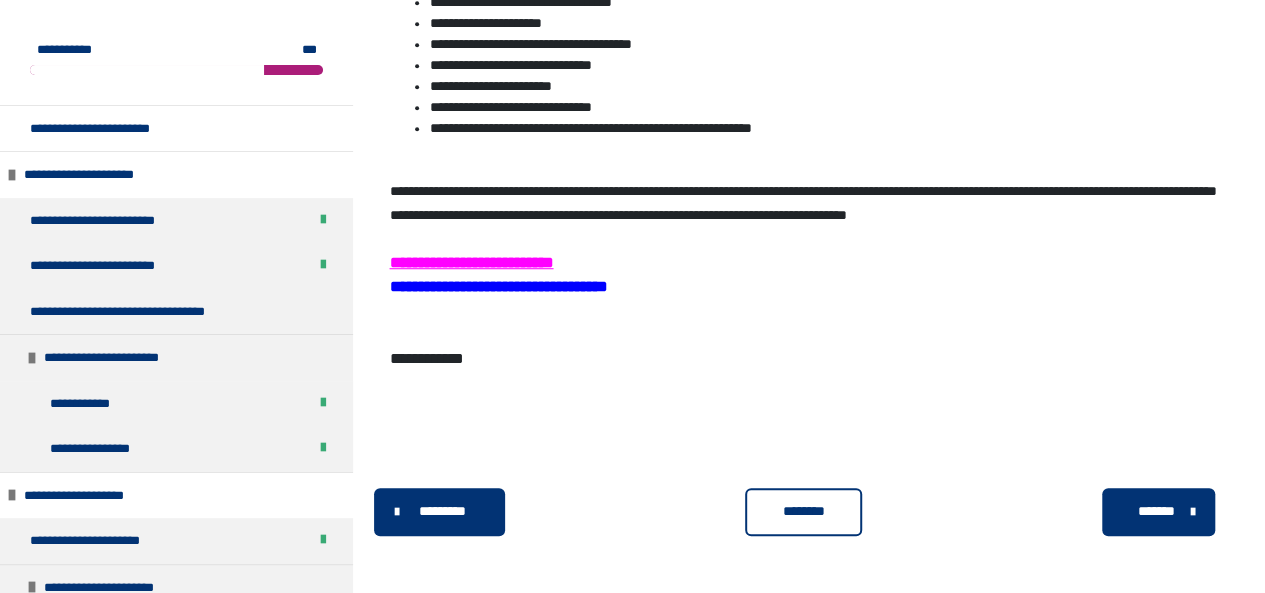scroll, scrollTop: 633, scrollLeft: 0, axis: vertical 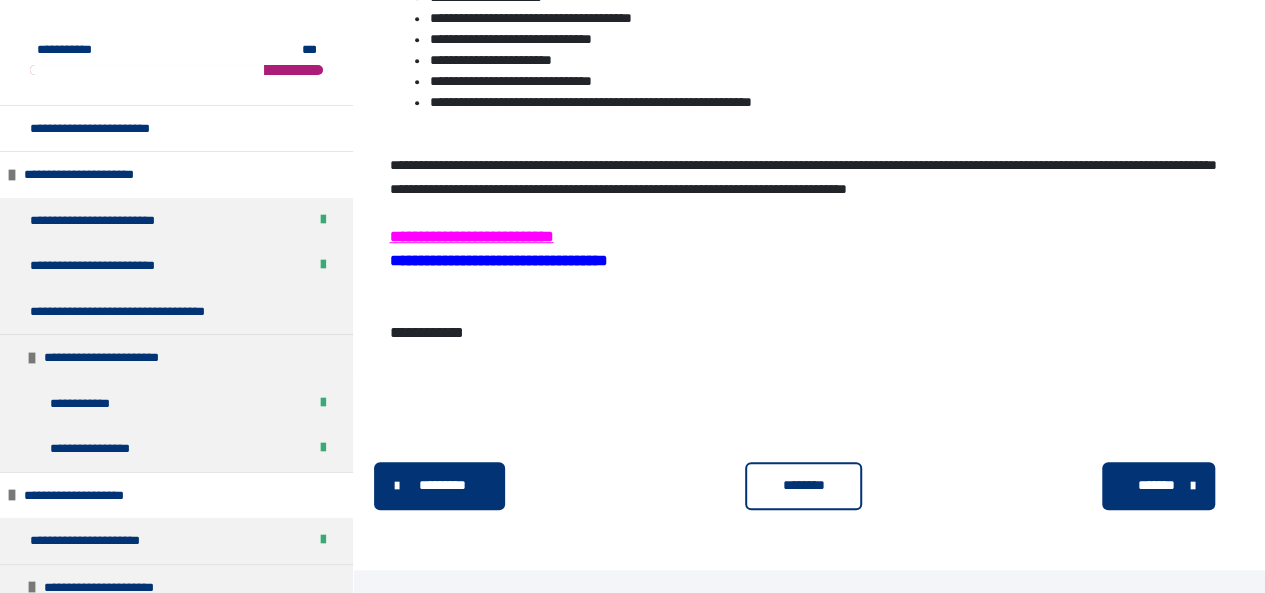 click on "********" at bounding box center [803, 486] 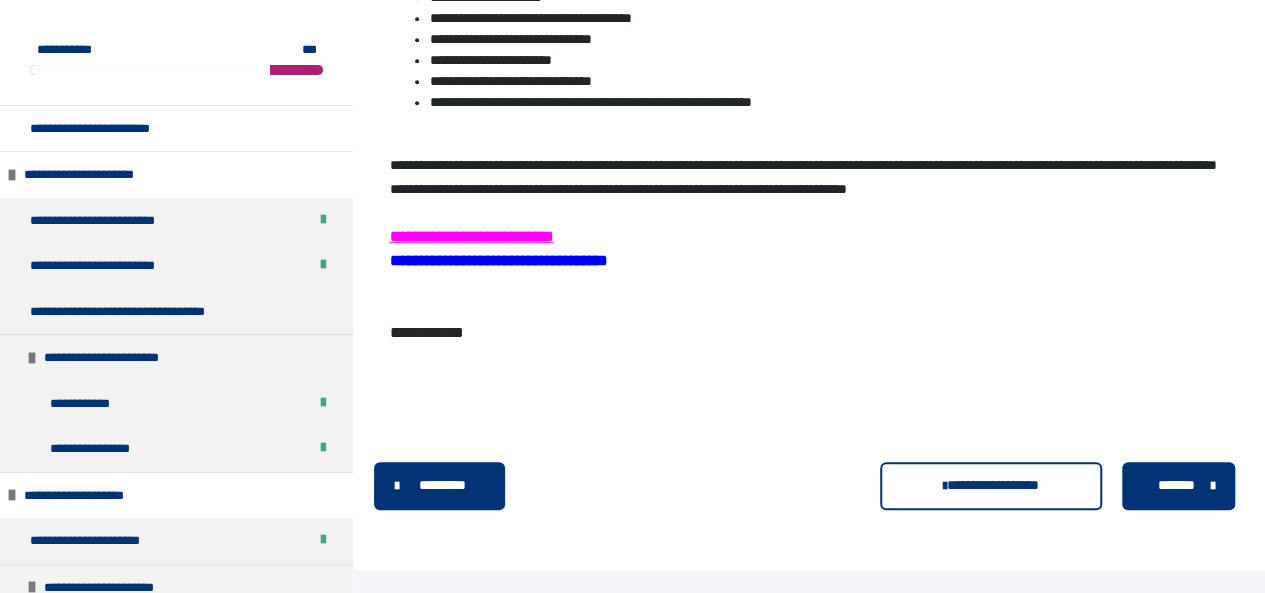 click on "*******" at bounding box center (1178, 486) 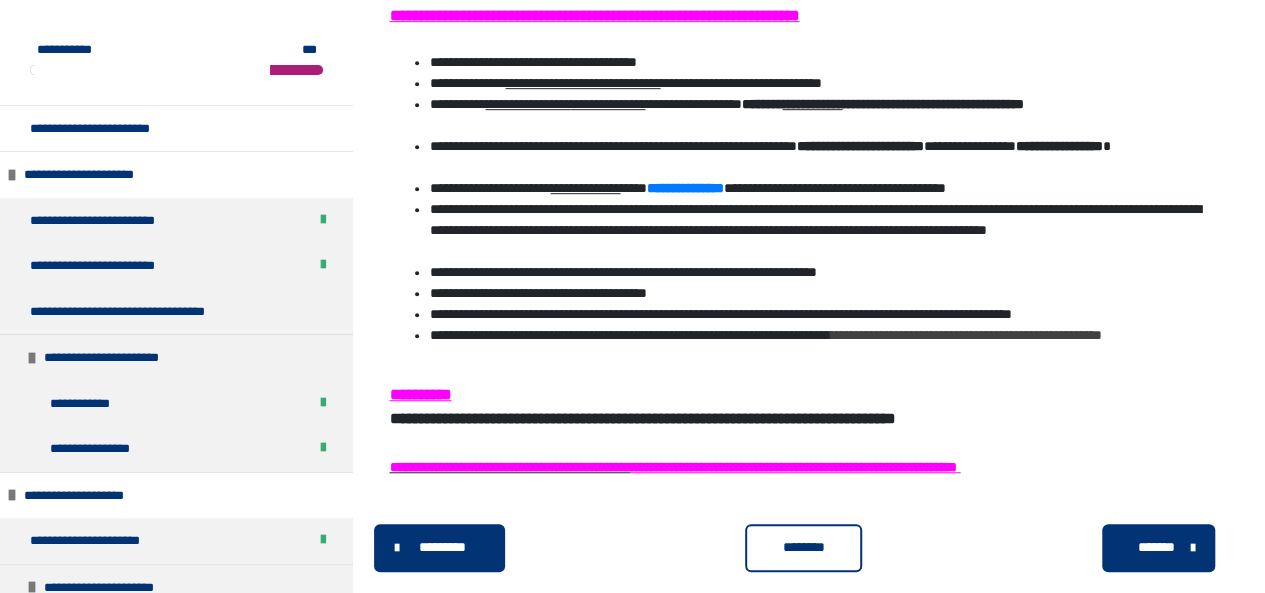 scroll, scrollTop: 550, scrollLeft: 0, axis: vertical 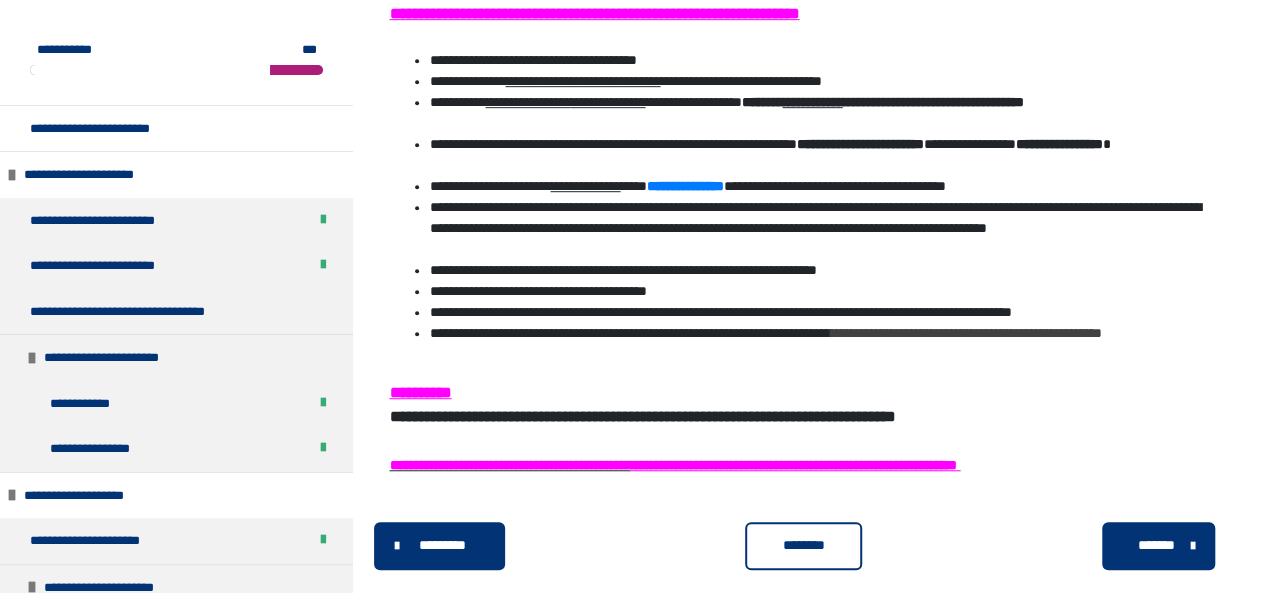 click on "********" at bounding box center [803, 545] 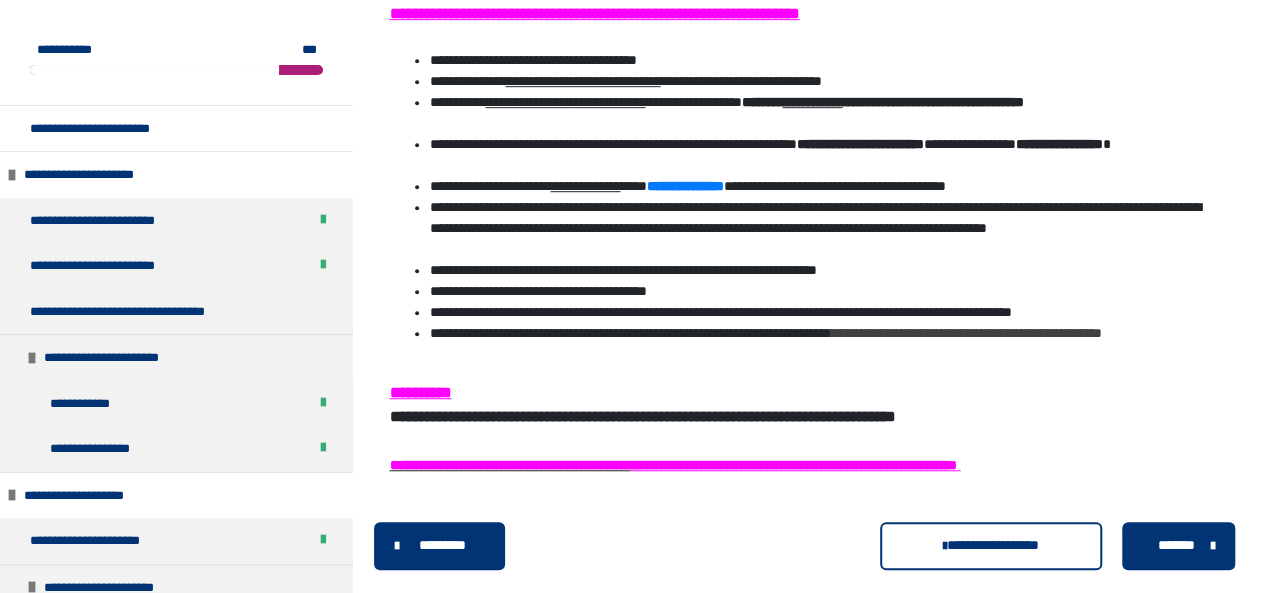 click on "*******" at bounding box center (1178, 546) 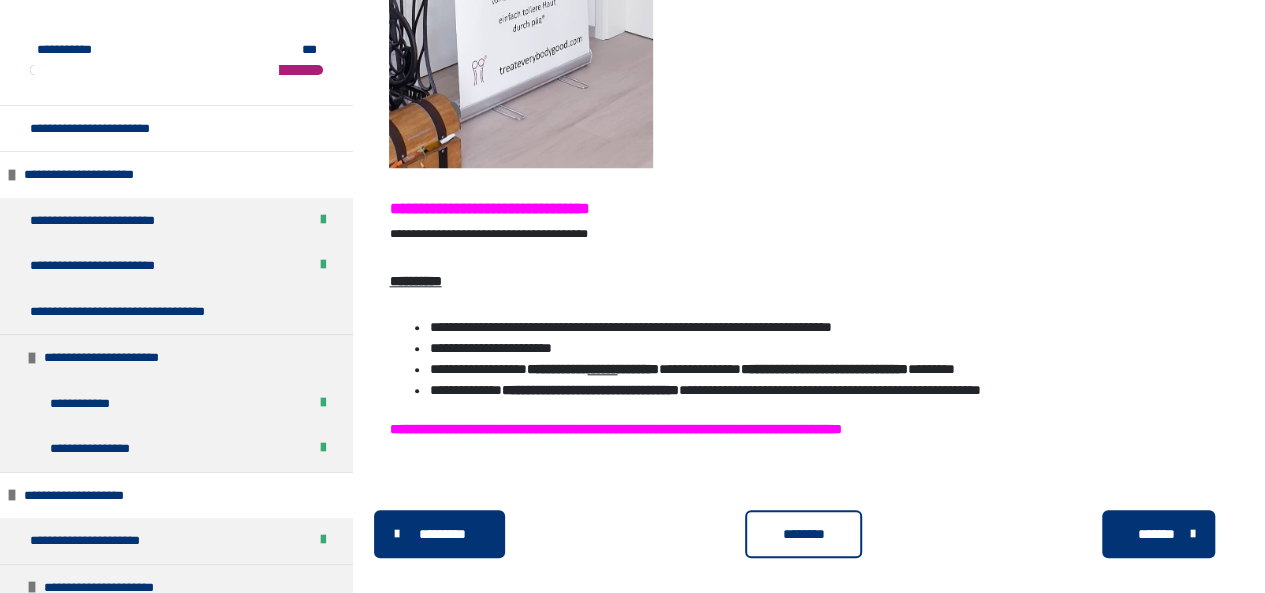 scroll, scrollTop: 828, scrollLeft: 0, axis: vertical 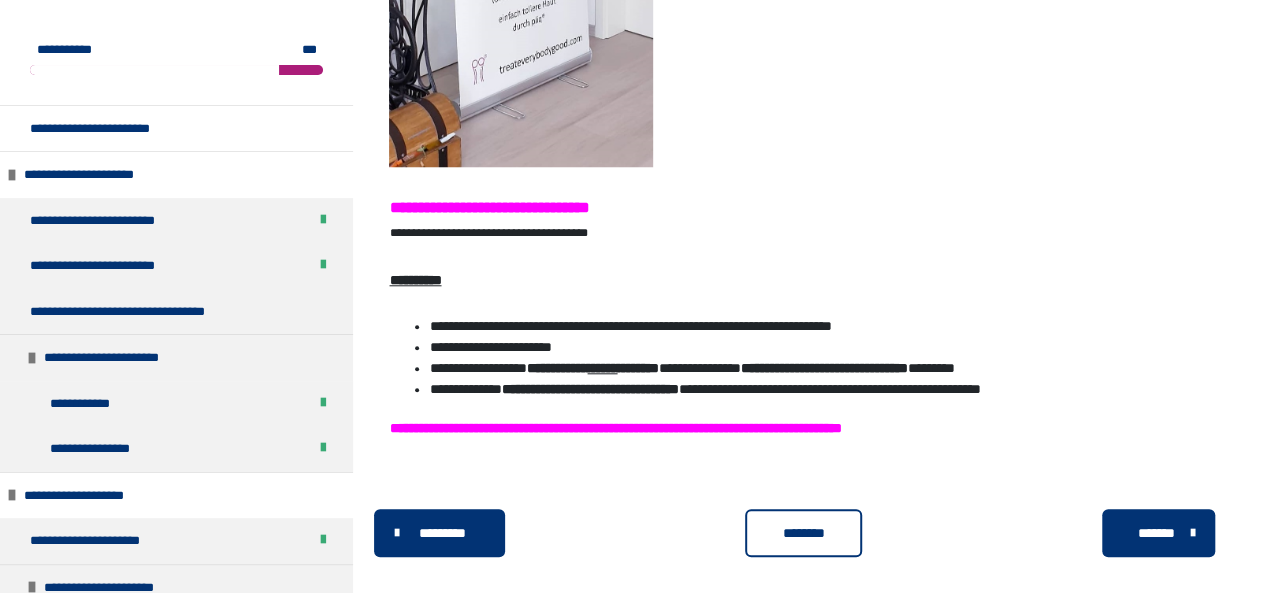 click on "********" at bounding box center (803, 533) 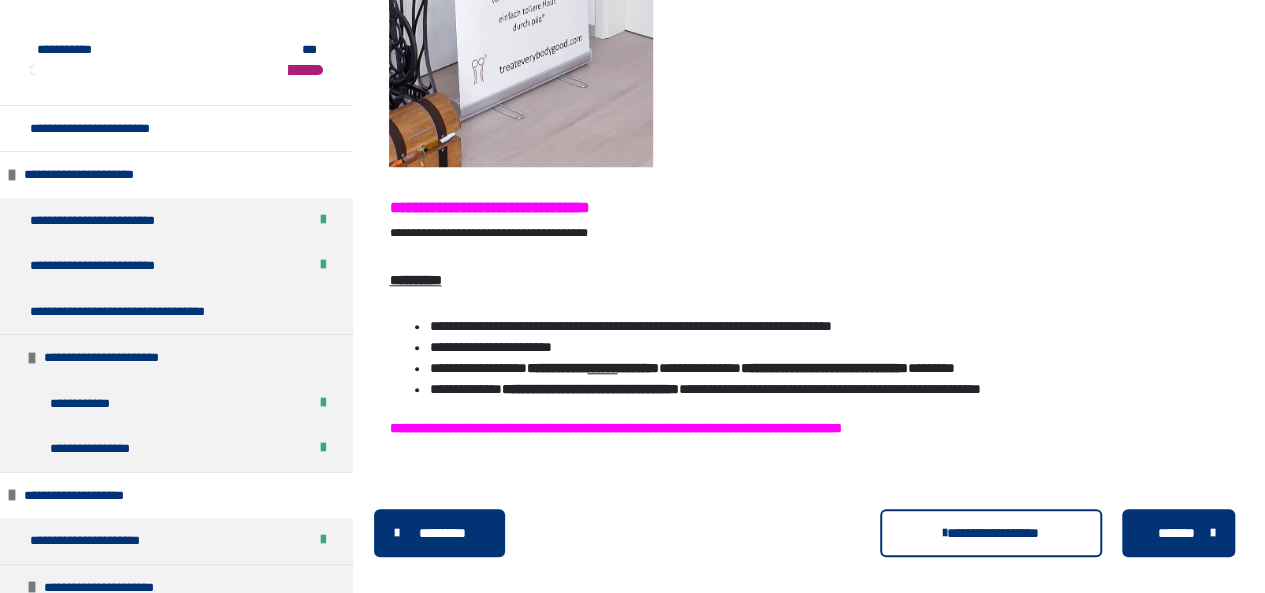 click on "*******" at bounding box center (1176, 533) 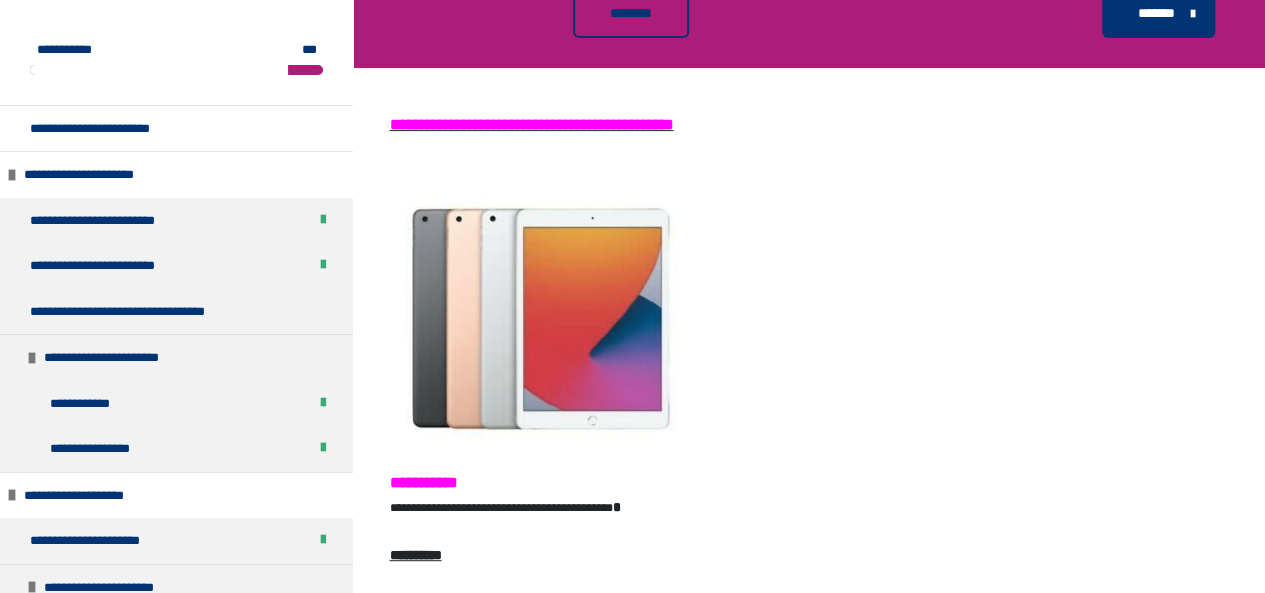 scroll, scrollTop: 544, scrollLeft: 0, axis: vertical 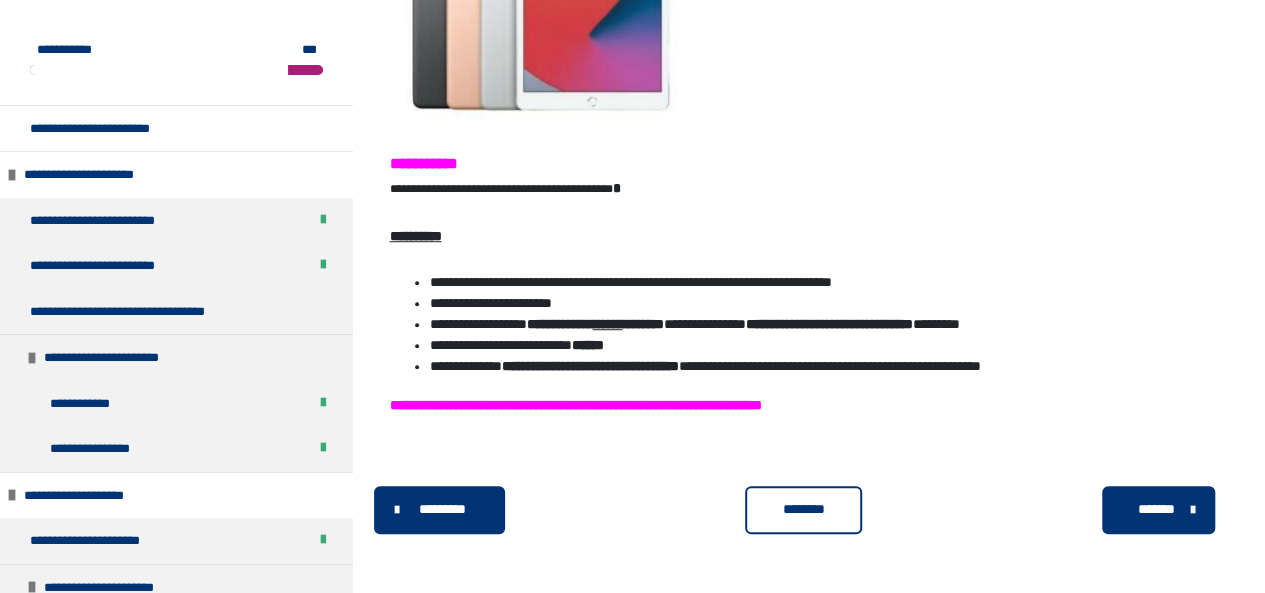 click on "********" at bounding box center (803, 509) 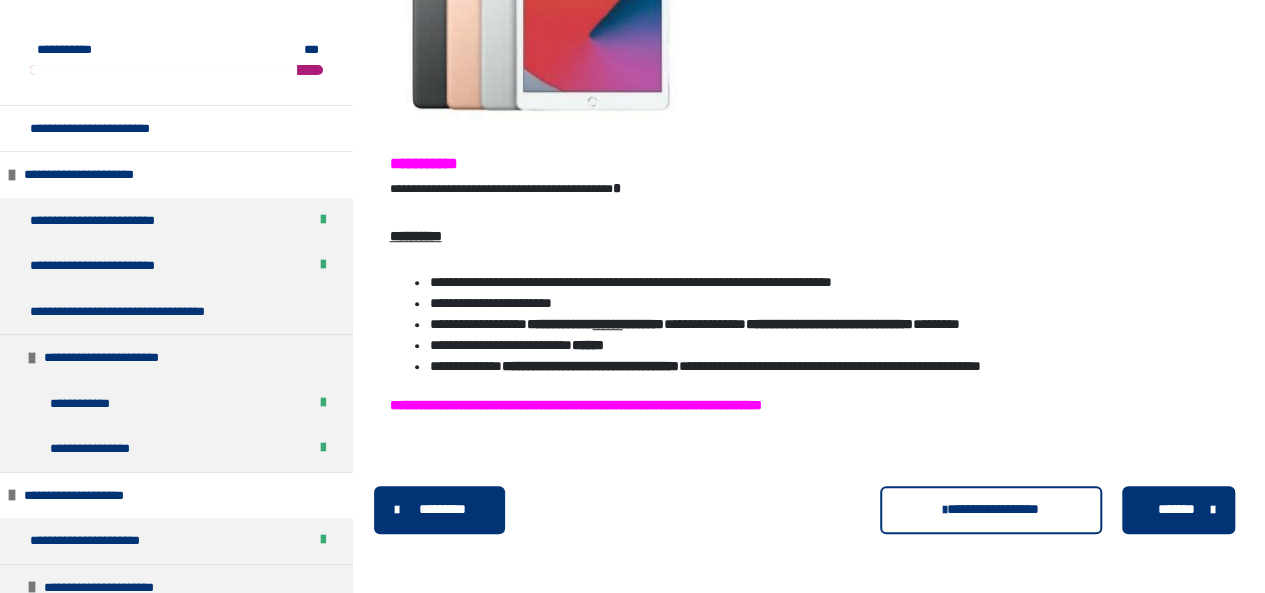 click on "*******" at bounding box center [1176, 509] 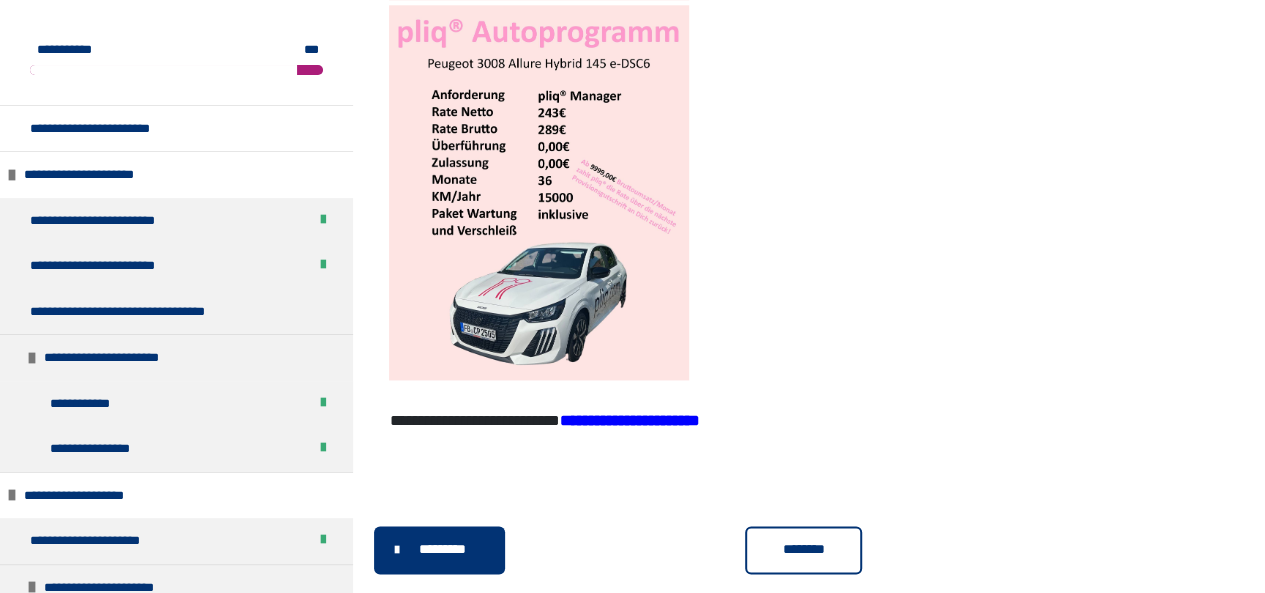 scroll, scrollTop: 1221, scrollLeft: 0, axis: vertical 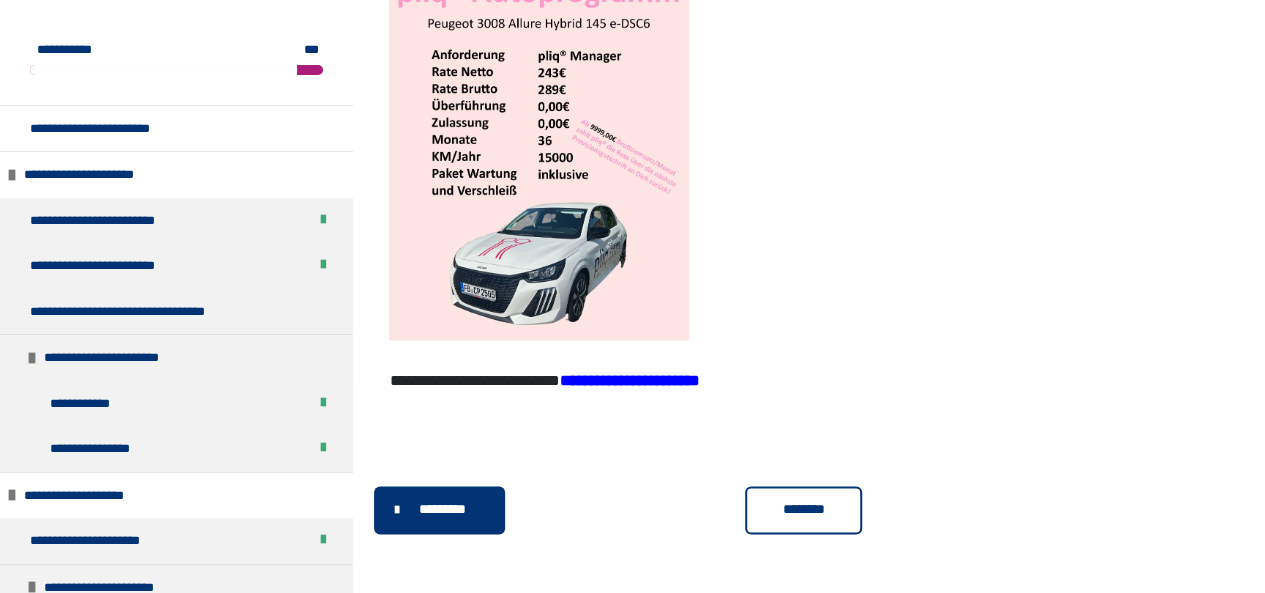 click on "********" at bounding box center (803, 509) 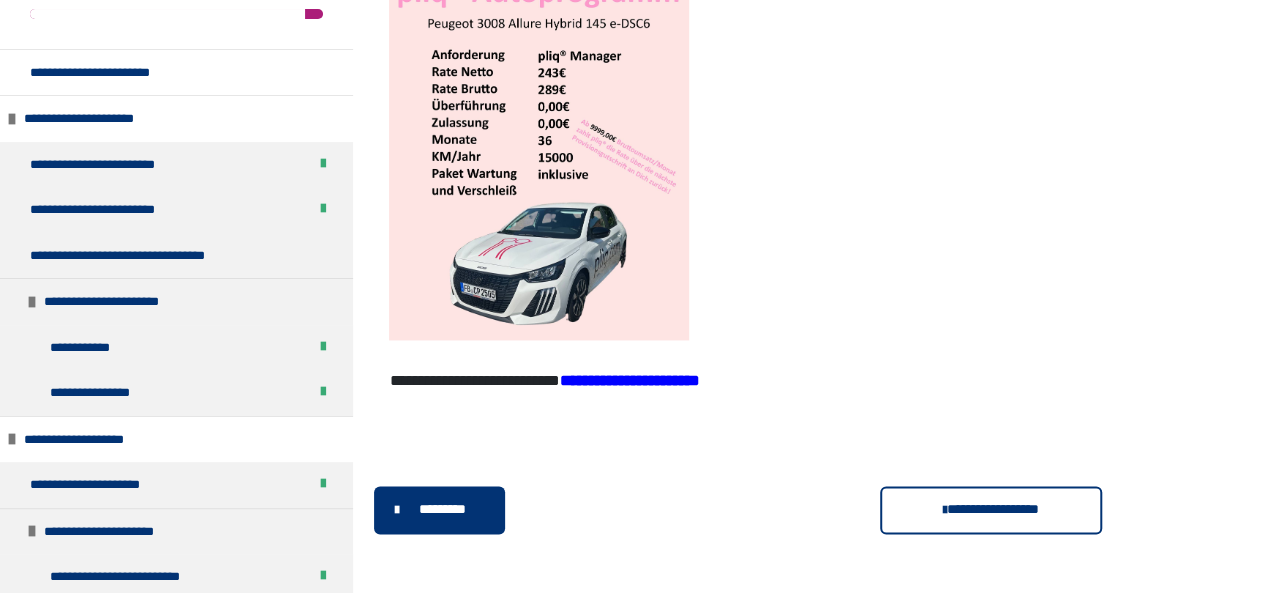 scroll, scrollTop: 0, scrollLeft: 0, axis: both 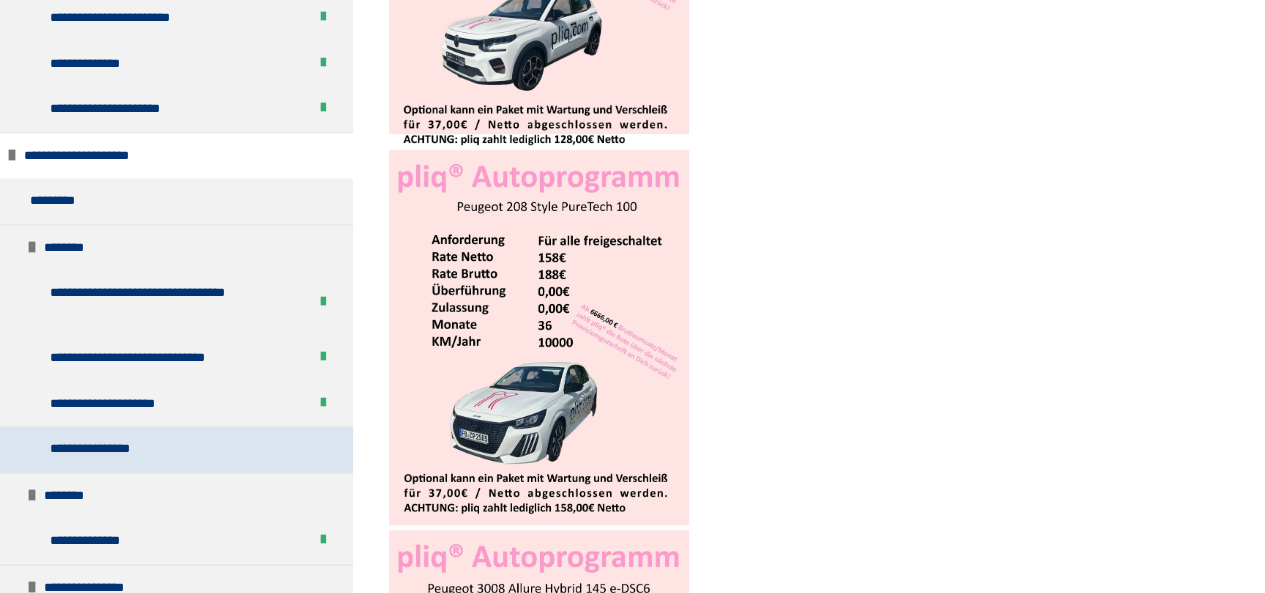 click on "**********" at bounding box center [176, 449] 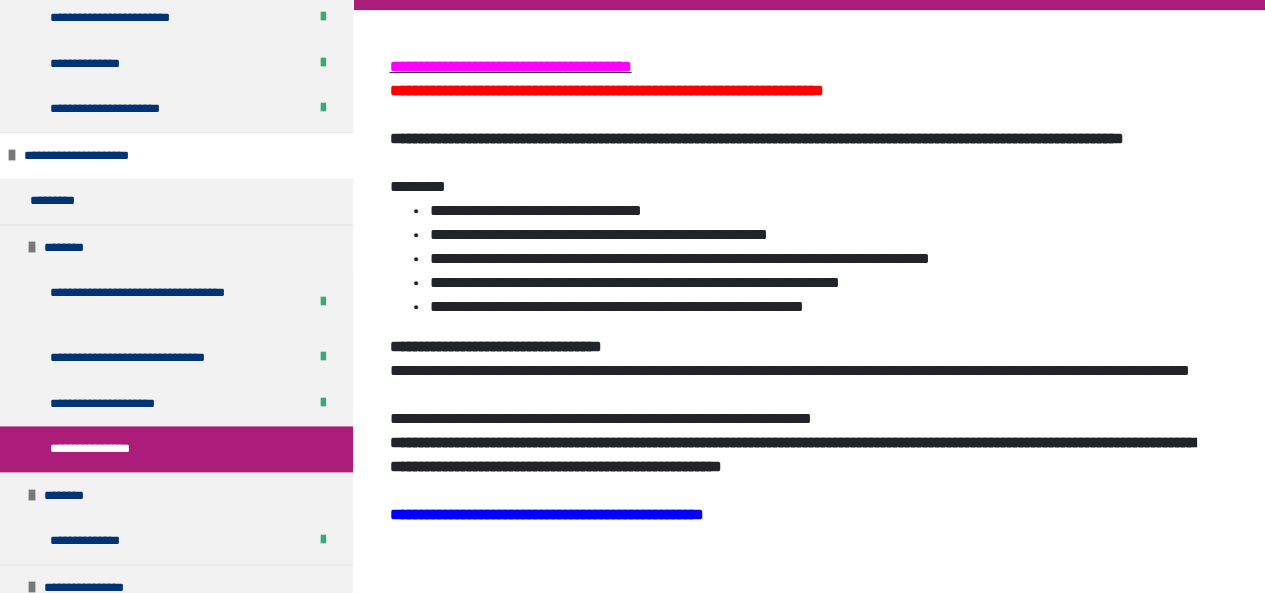scroll, scrollTop: 417, scrollLeft: 0, axis: vertical 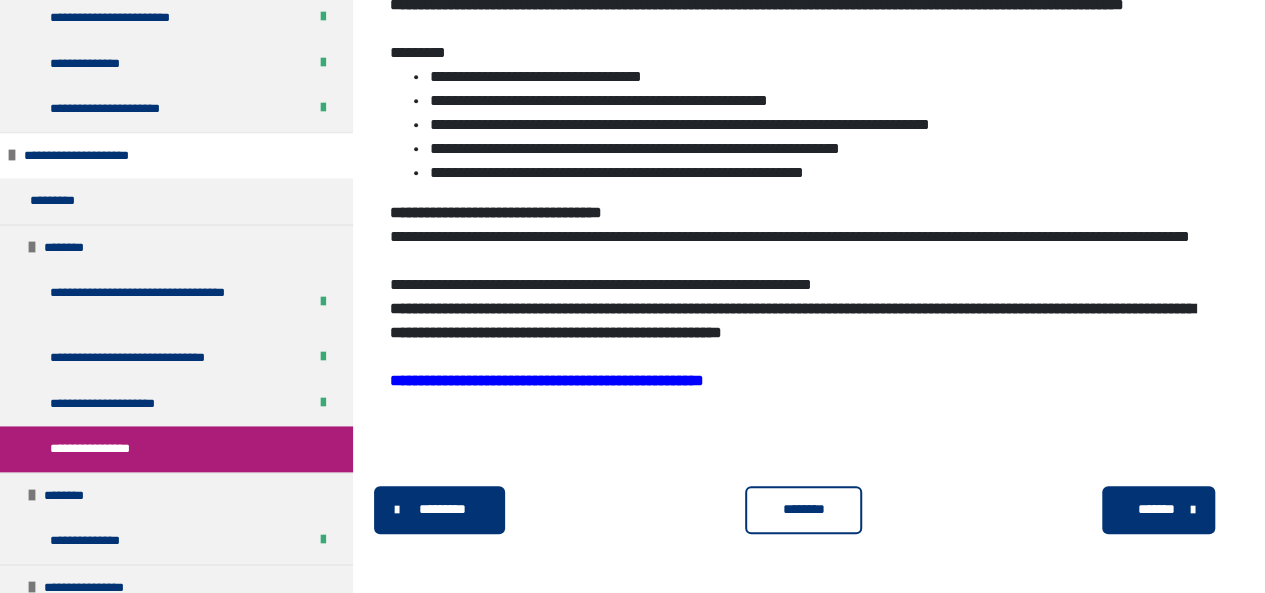 click on "**********" at bounding box center (546, 380) 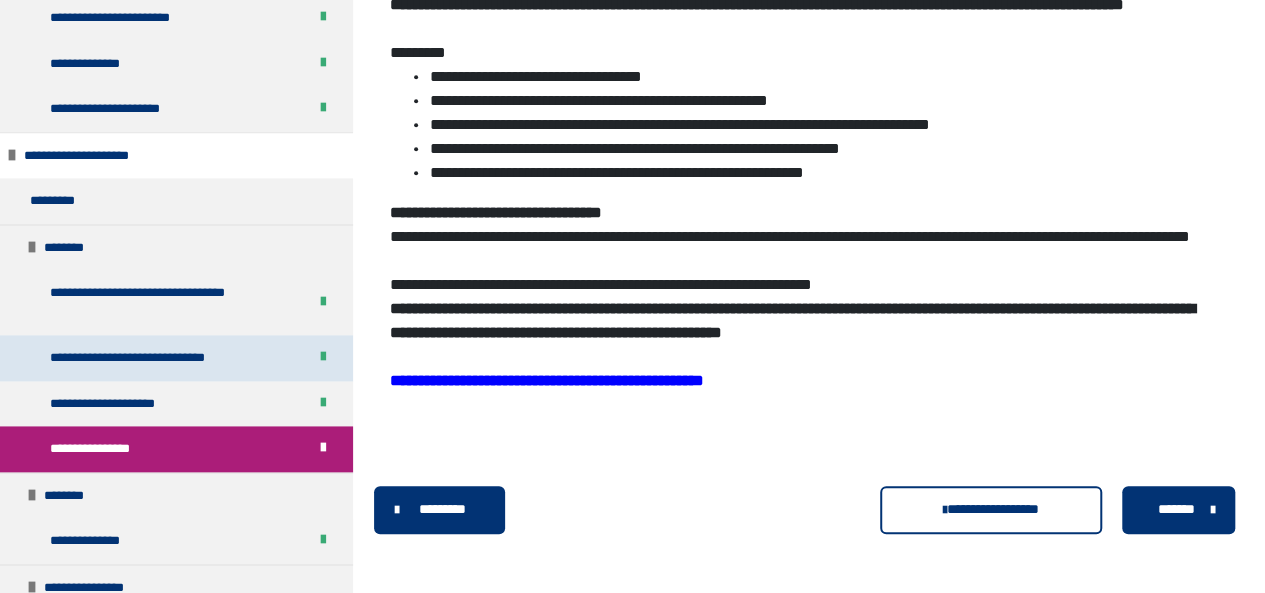 scroll, scrollTop: 1484, scrollLeft: 0, axis: vertical 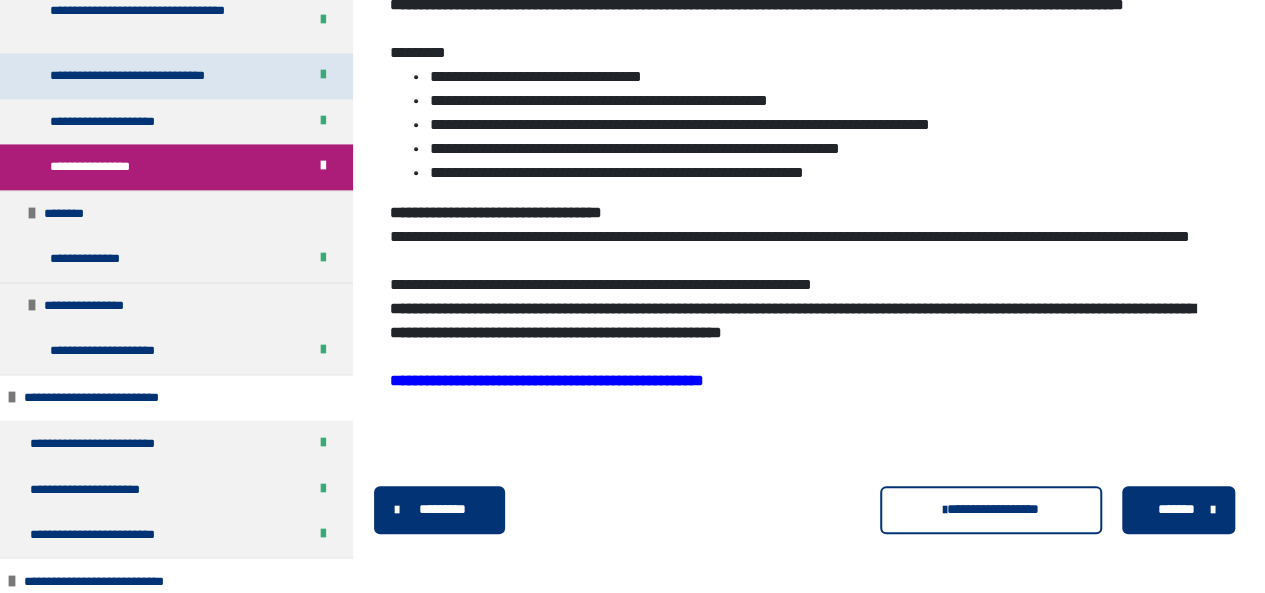 click on "**********" at bounding box center (176, 351) 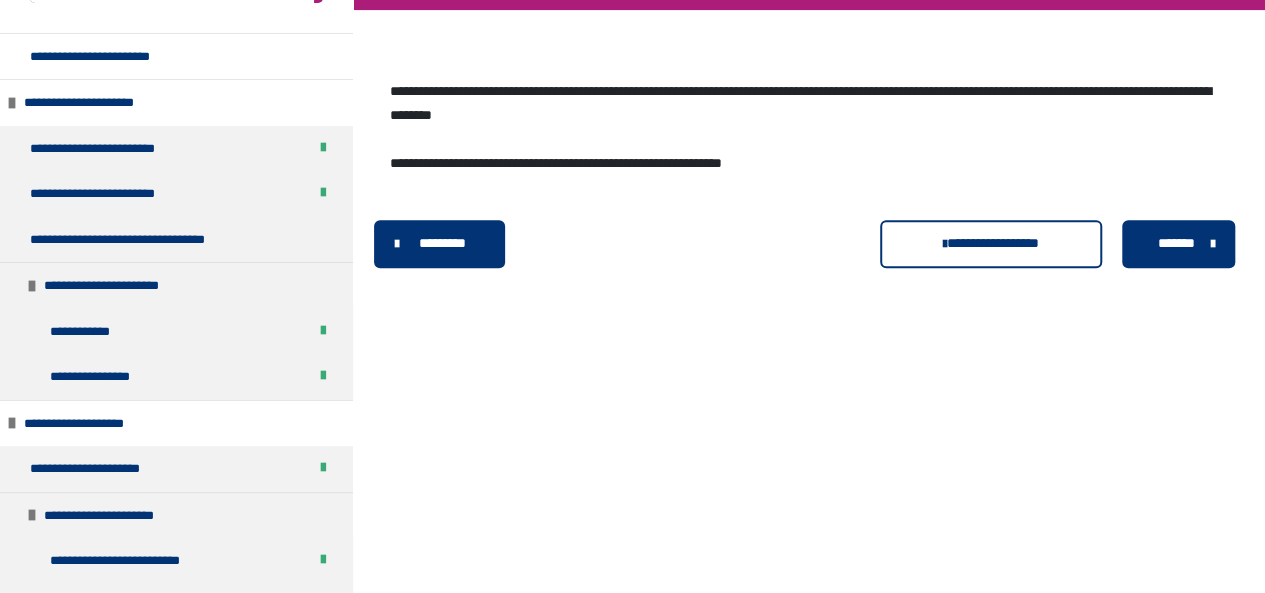 scroll, scrollTop: 0, scrollLeft: 0, axis: both 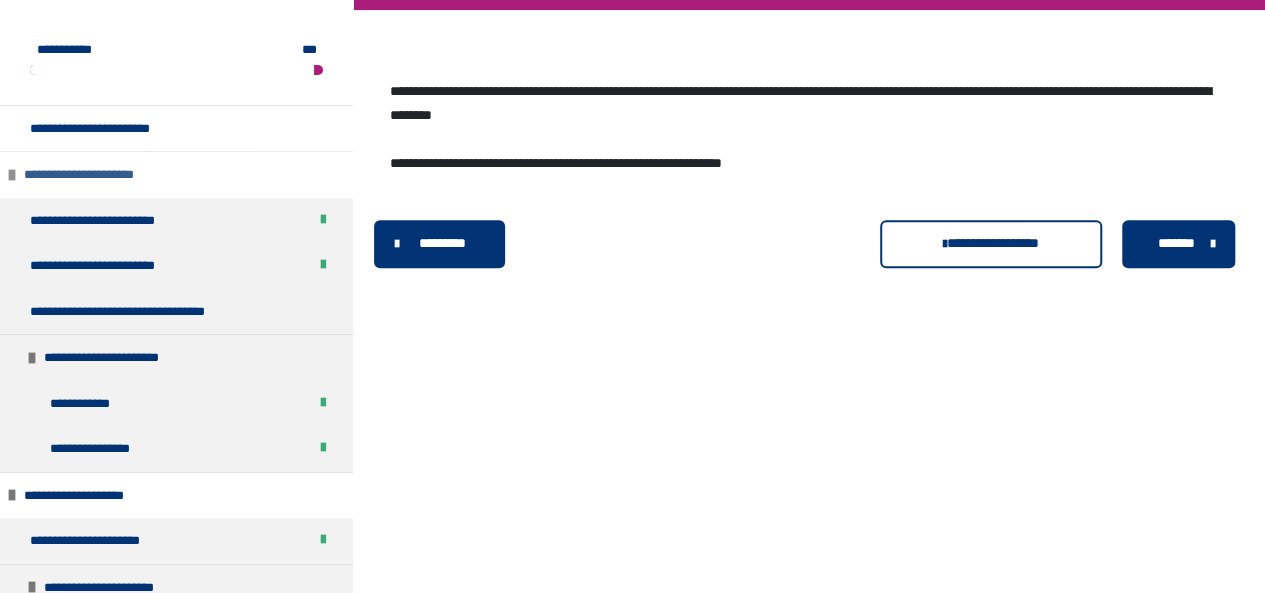click on "**********" at bounding box center (176, 174) 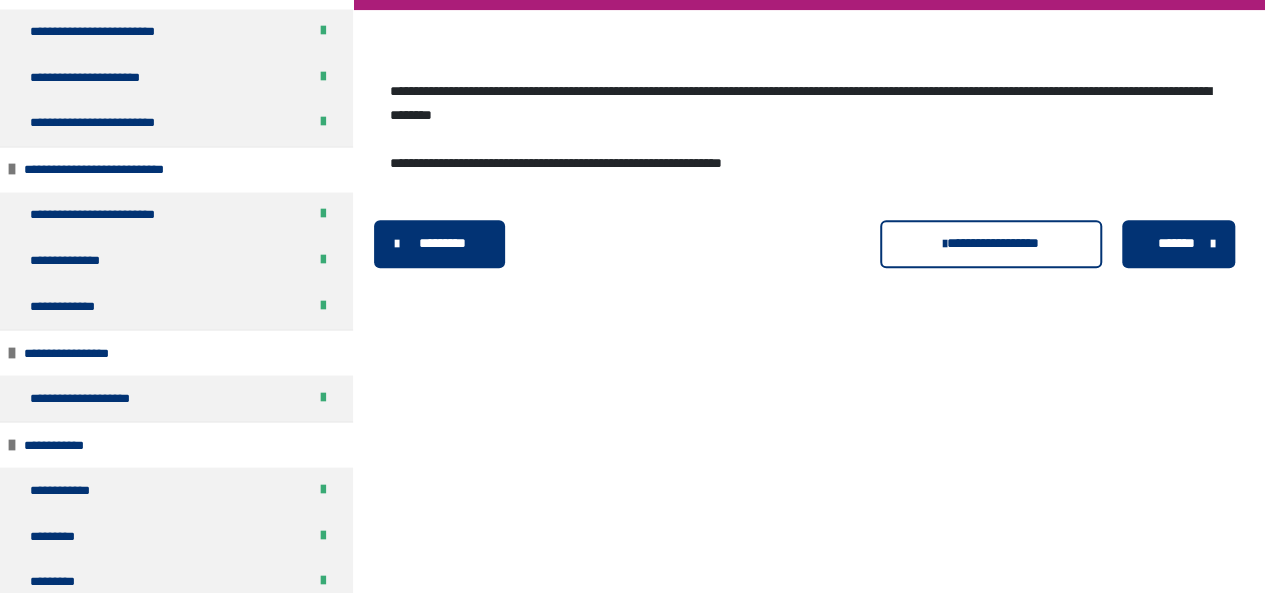 scroll, scrollTop: 1621, scrollLeft: 0, axis: vertical 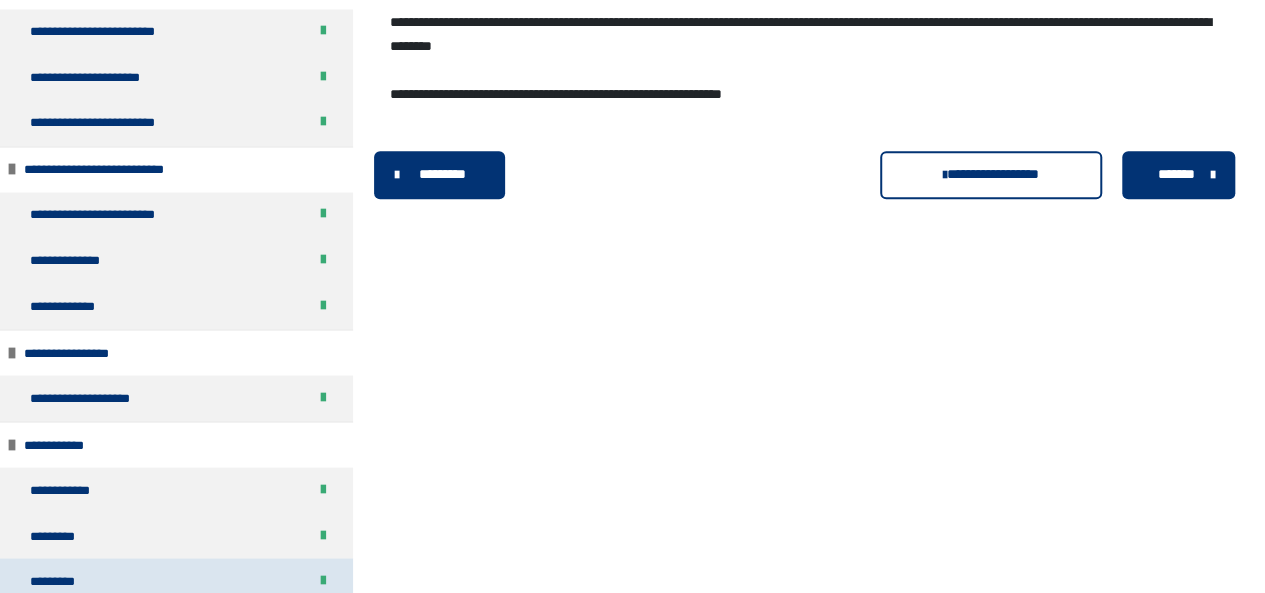 click on "*********" at bounding box center (176, 581) 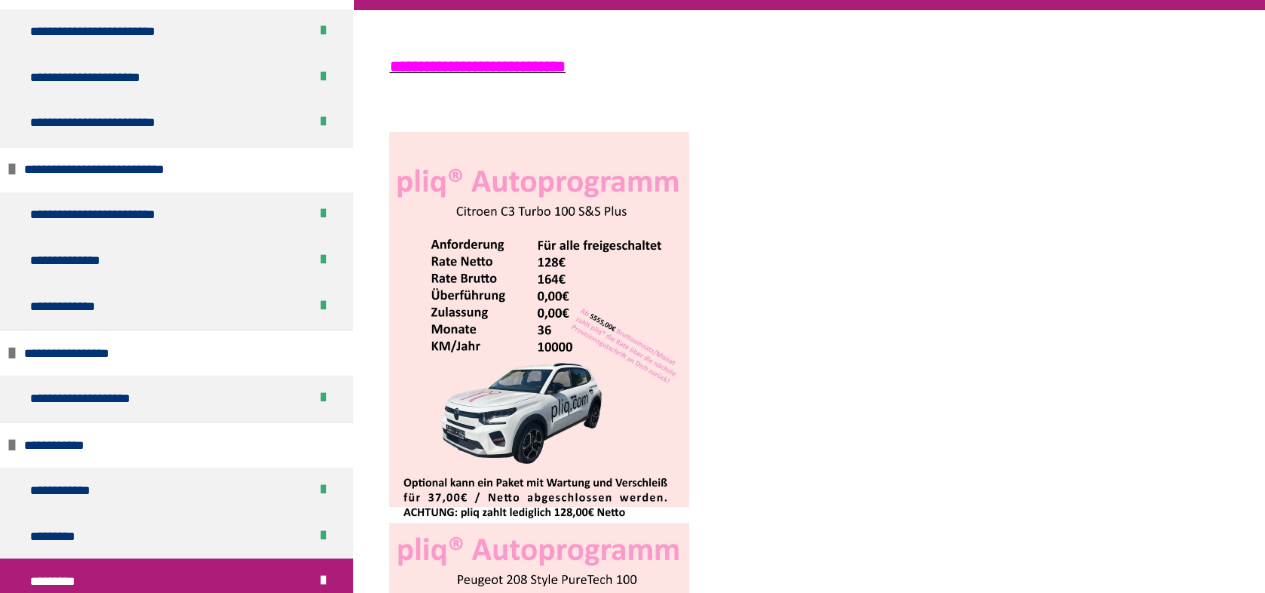 scroll, scrollTop: 1221, scrollLeft: 0, axis: vertical 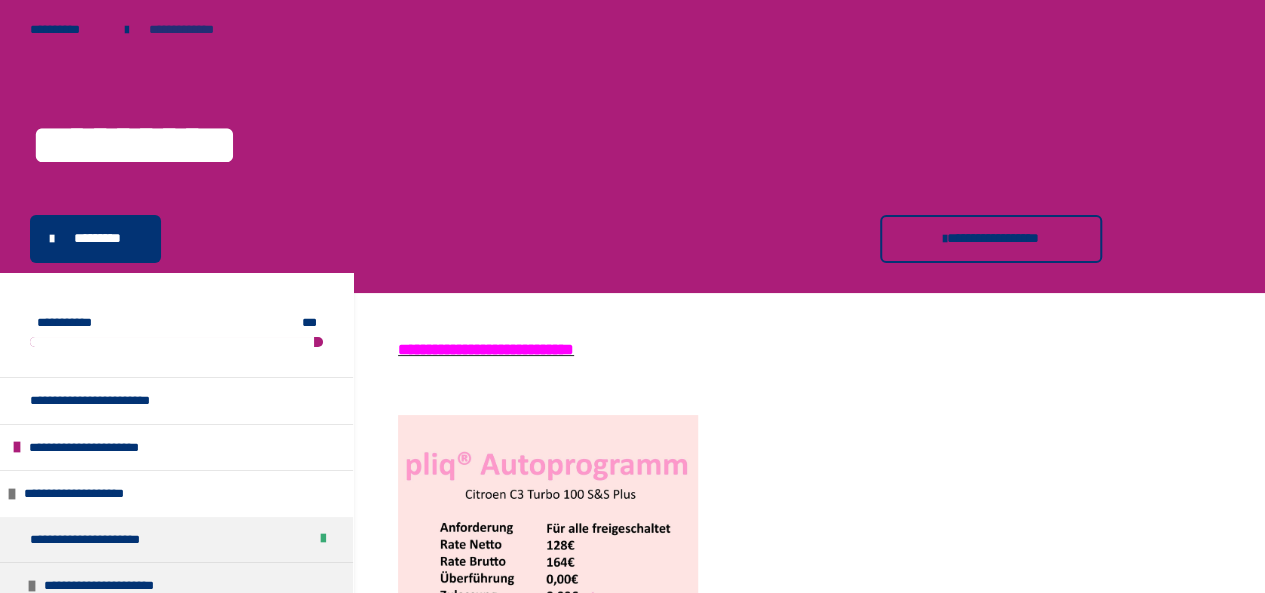 click on "**********" at bounding box center (194, 30) 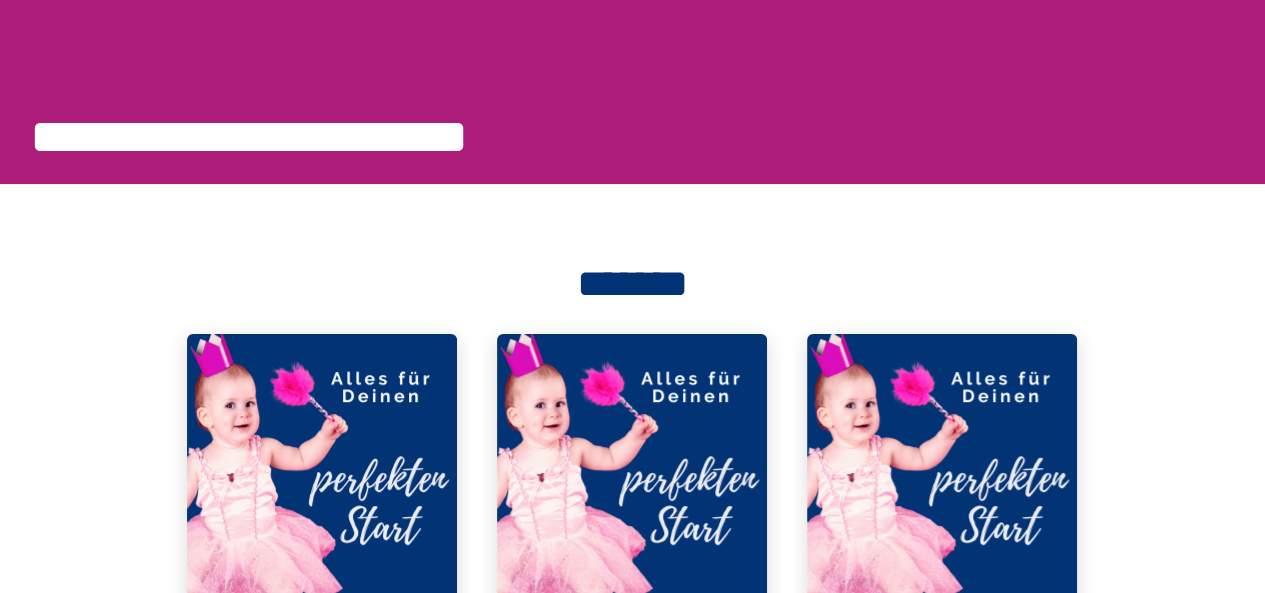scroll, scrollTop: 0, scrollLeft: 0, axis: both 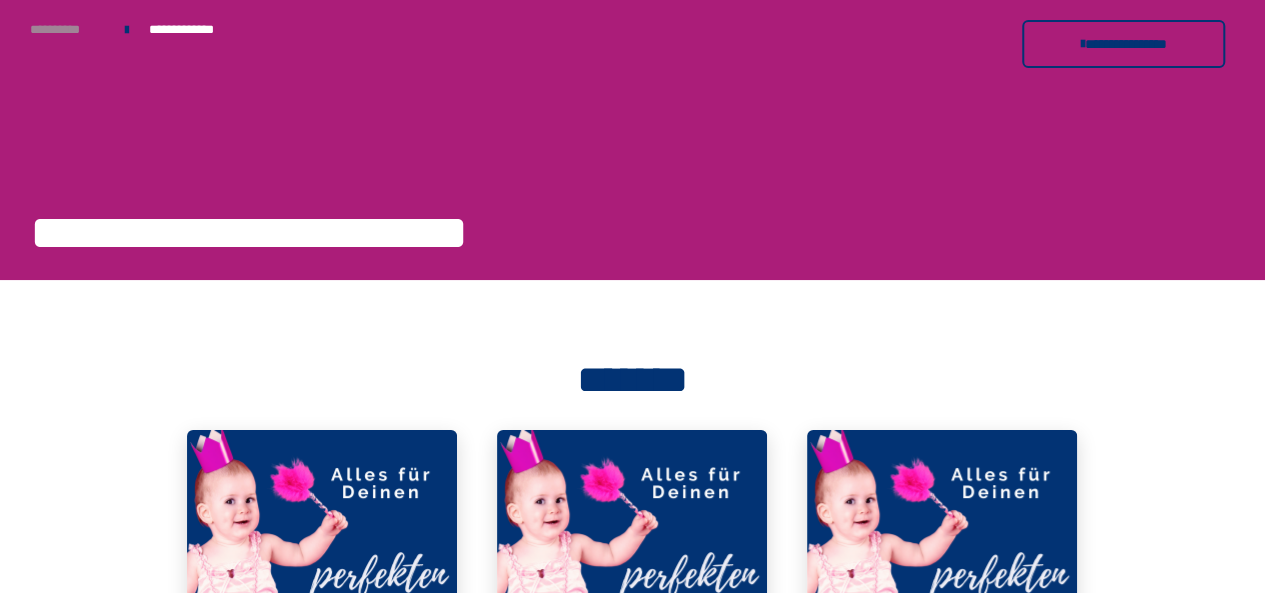click on "**********" at bounding box center [67, 30] 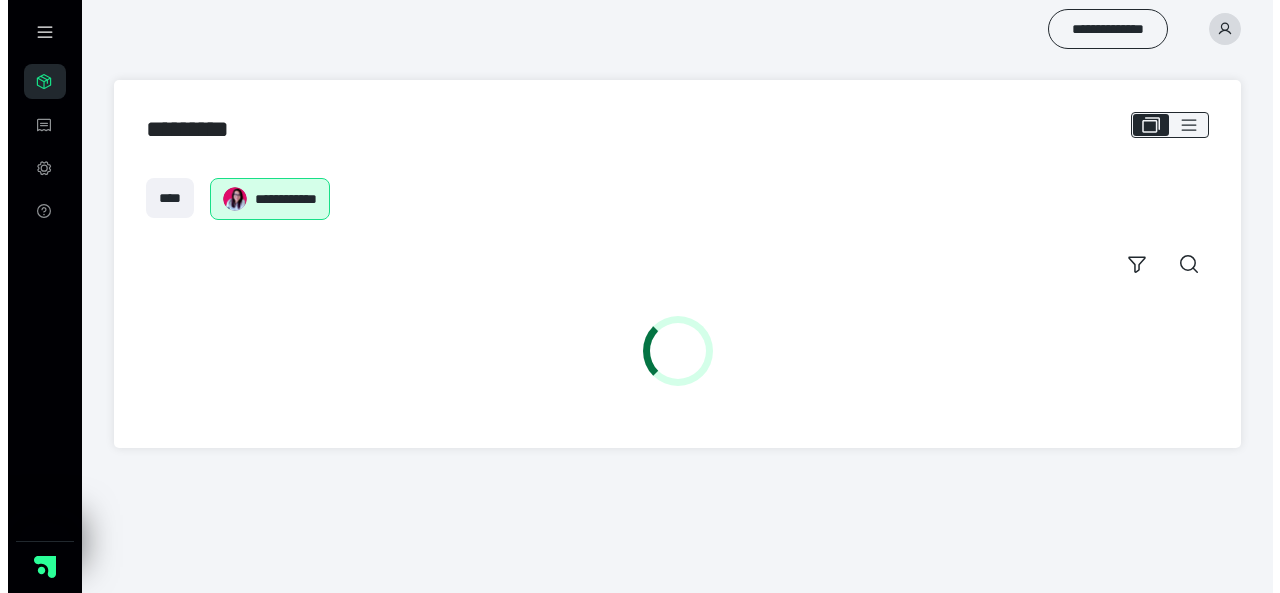 scroll, scrollTop: 0, scrollLeft: 0, axis: both 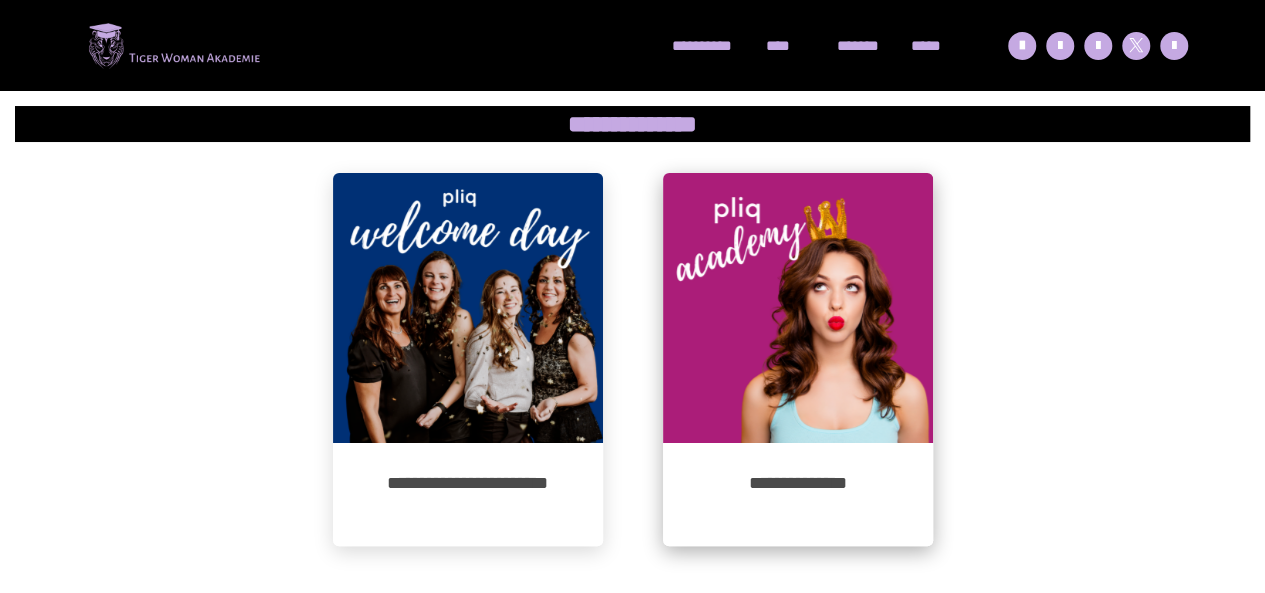 click on "**********" at bounding box center (798, 494) 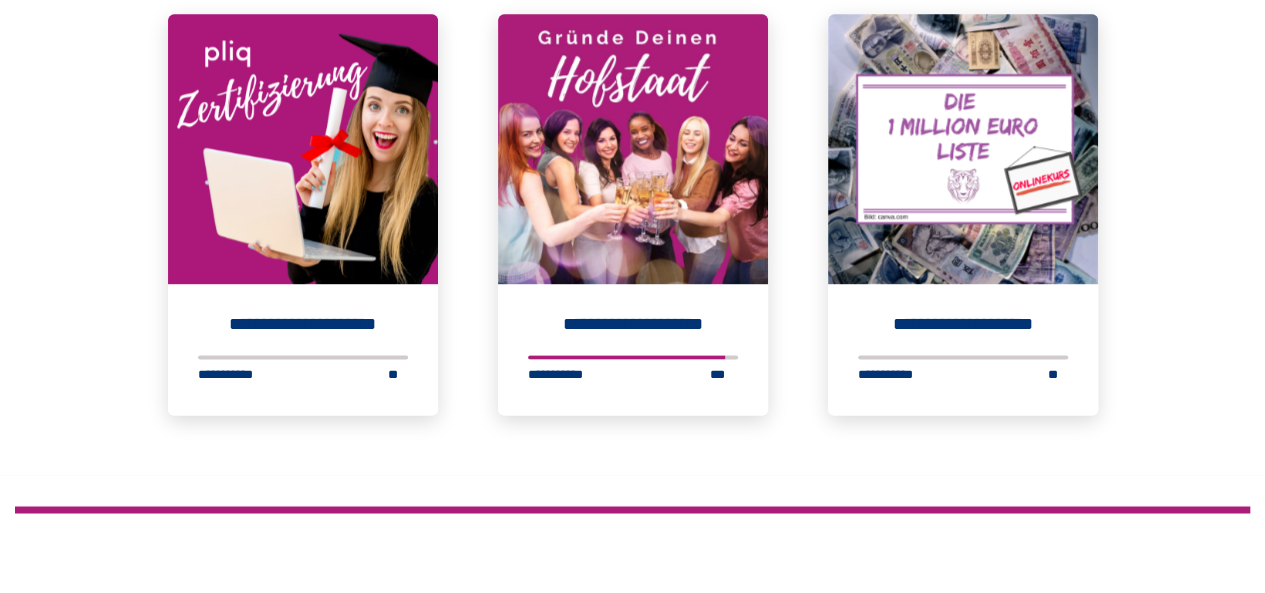 scroll, scrollTop: 5212, scrollLeft: 0, axis: vertical 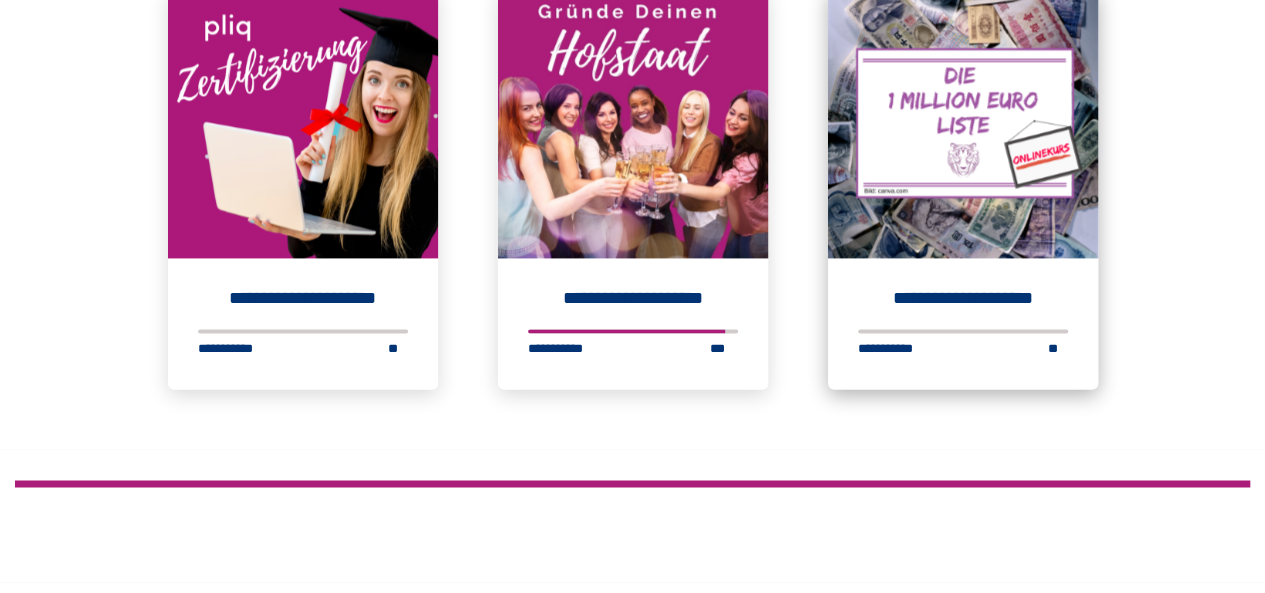 click on "**********" at bounding box center [963, 299] 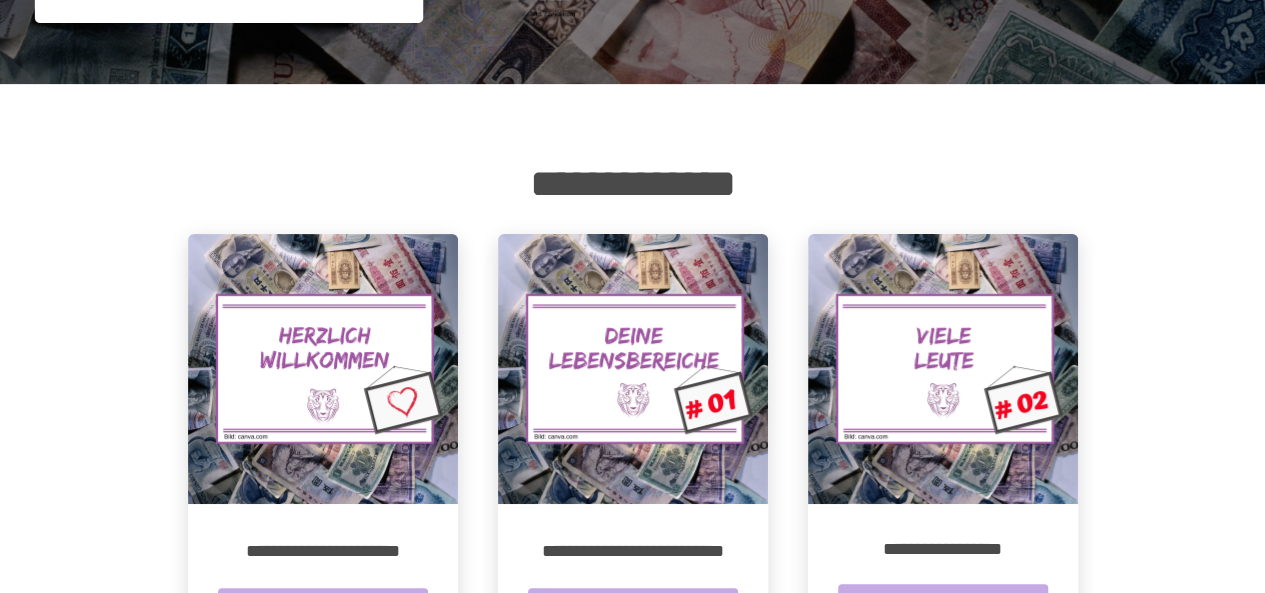 scroll, scrollTop: 0, scrollLeft: 0, axis: both 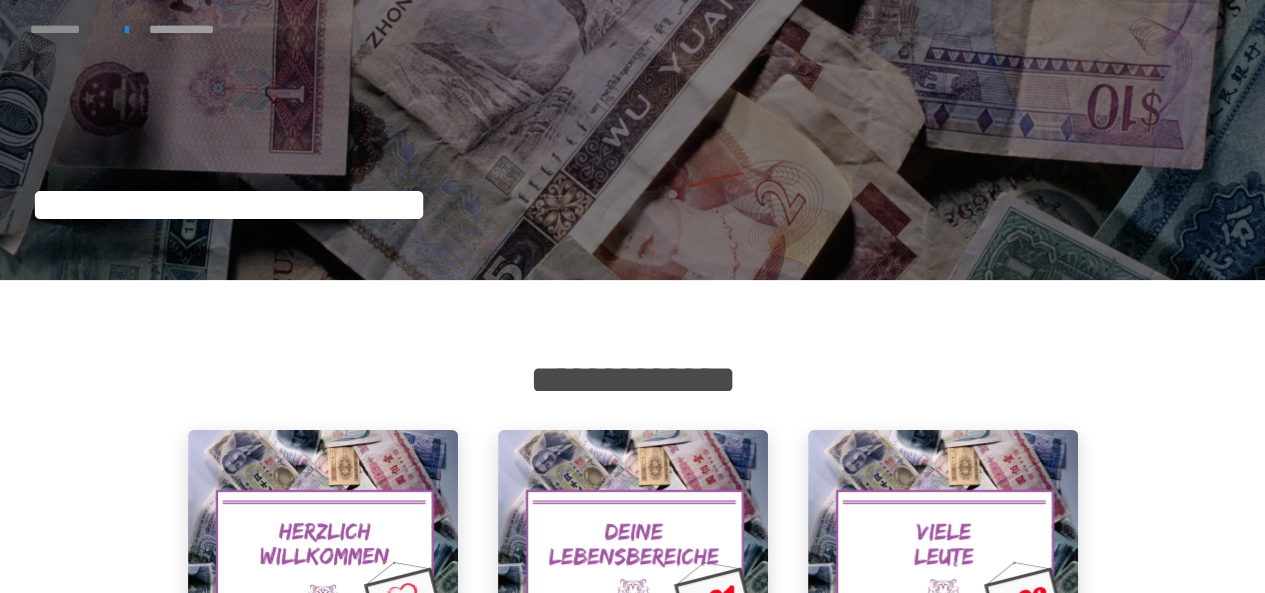 click on "**********" at bounding box center [67, 30] 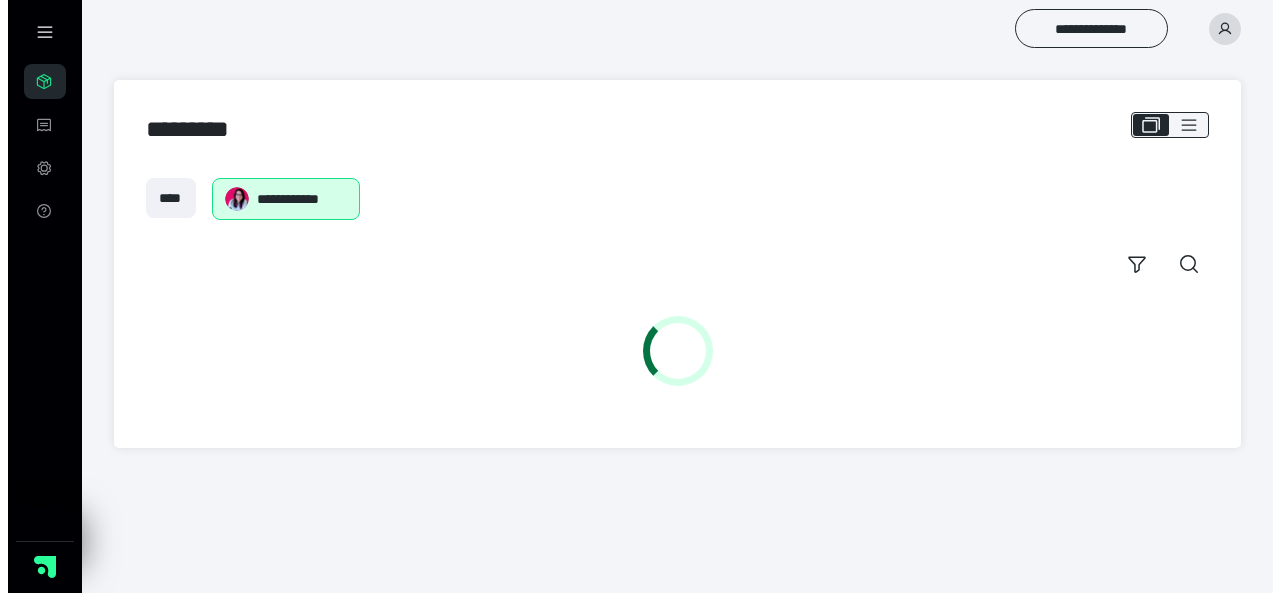 scroll, scrollTop: 0, scrollLeft: 0, axis: both 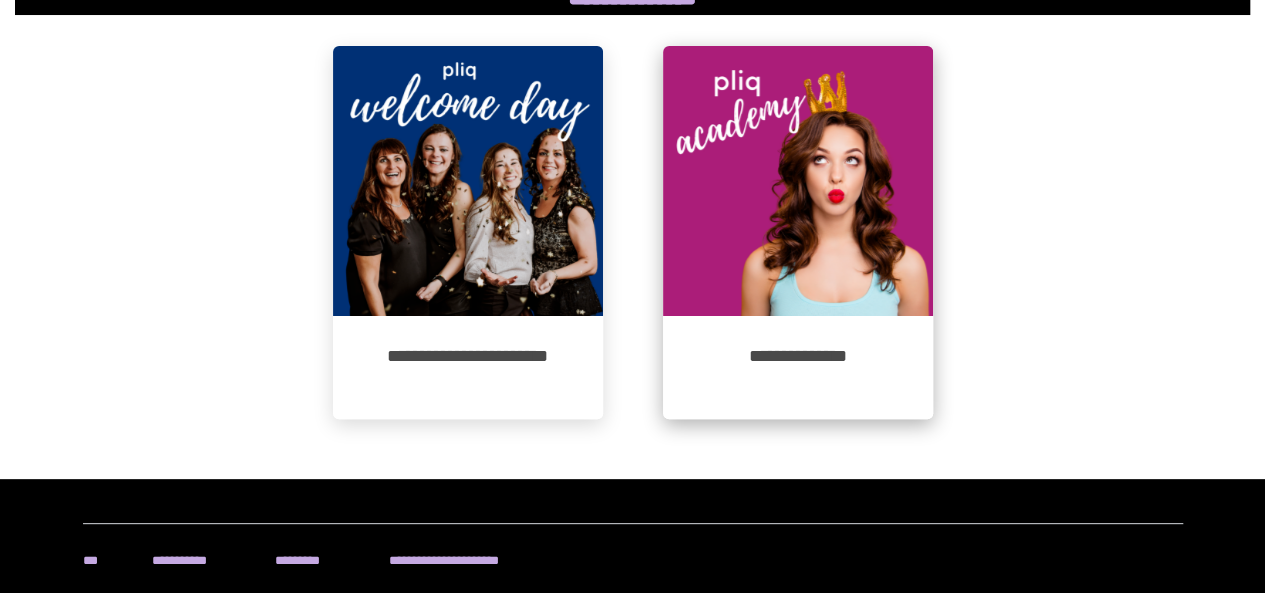 click on "**********" at bounding box center (798, 367) 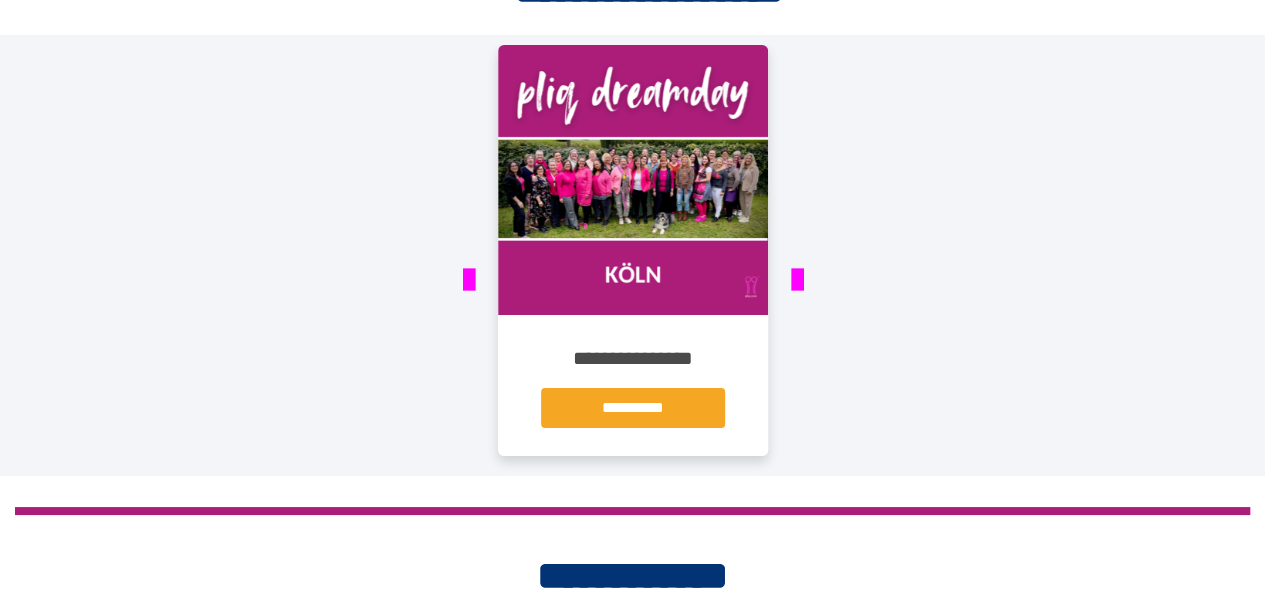 scroll, scrollTop: 3615, scrollLeft: 0, axis: vertical 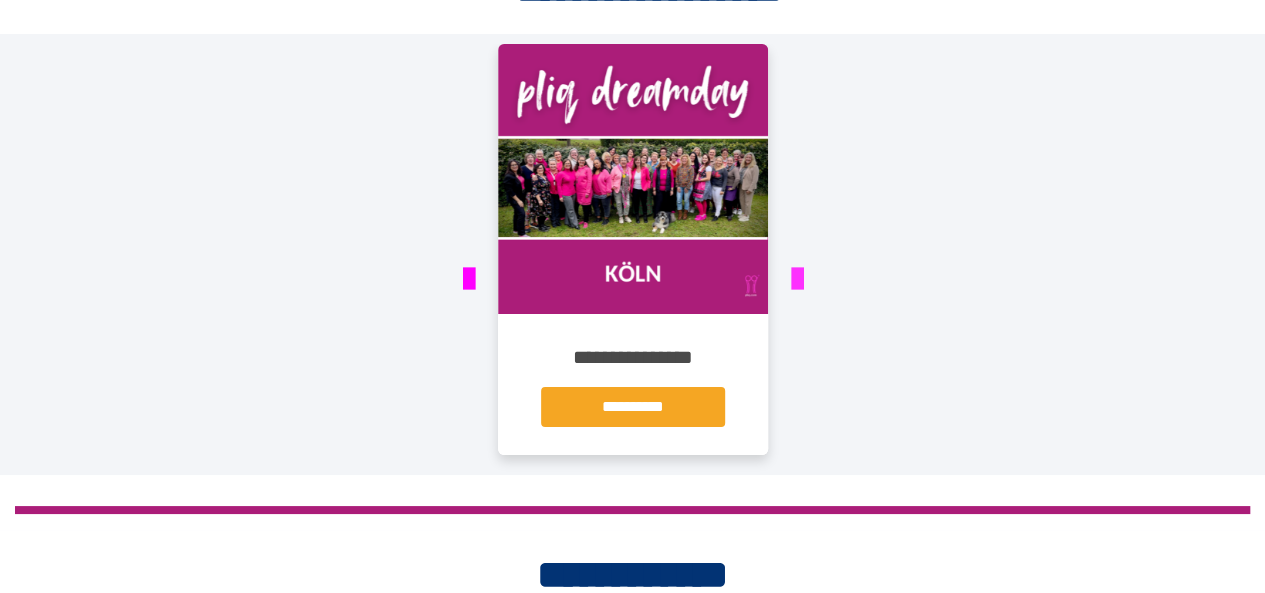click at bounding box center [797, 280] 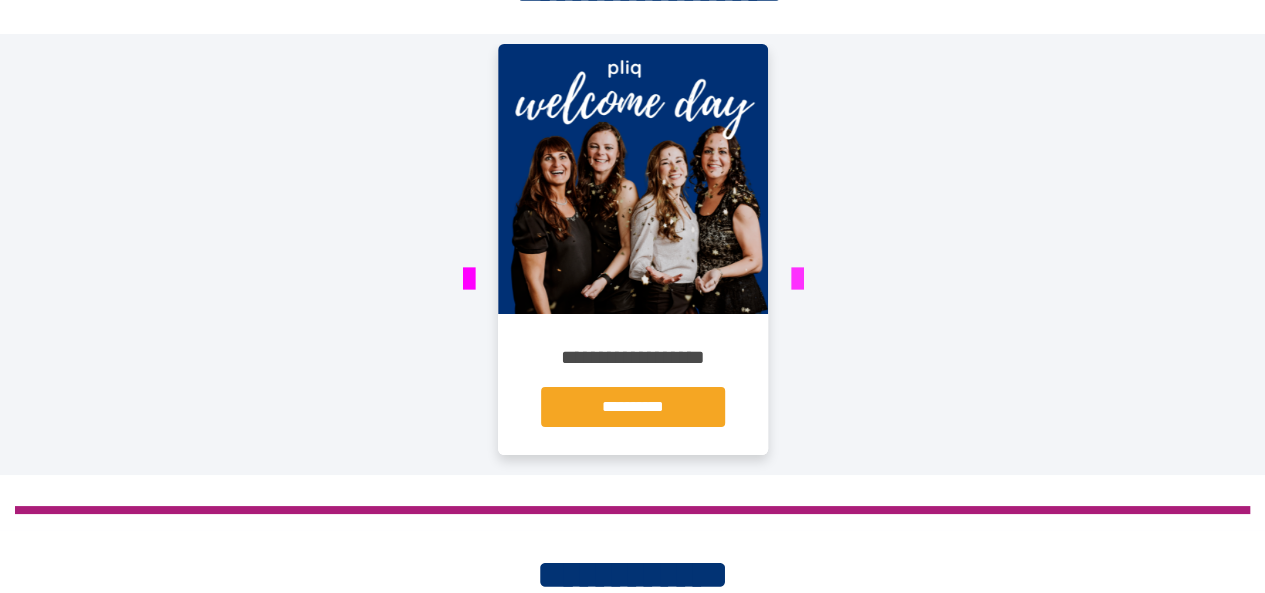 click at bounding box center [797, 280] 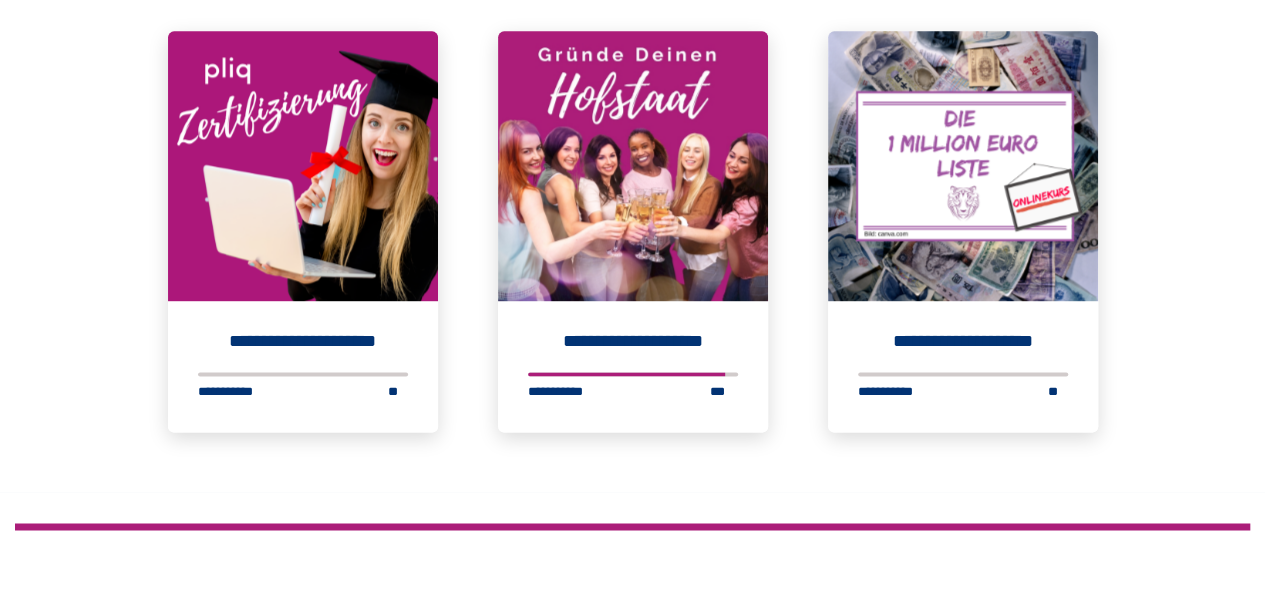 scroll, scrollTop: 5170, scrollLeft: 0, axis: vertical 